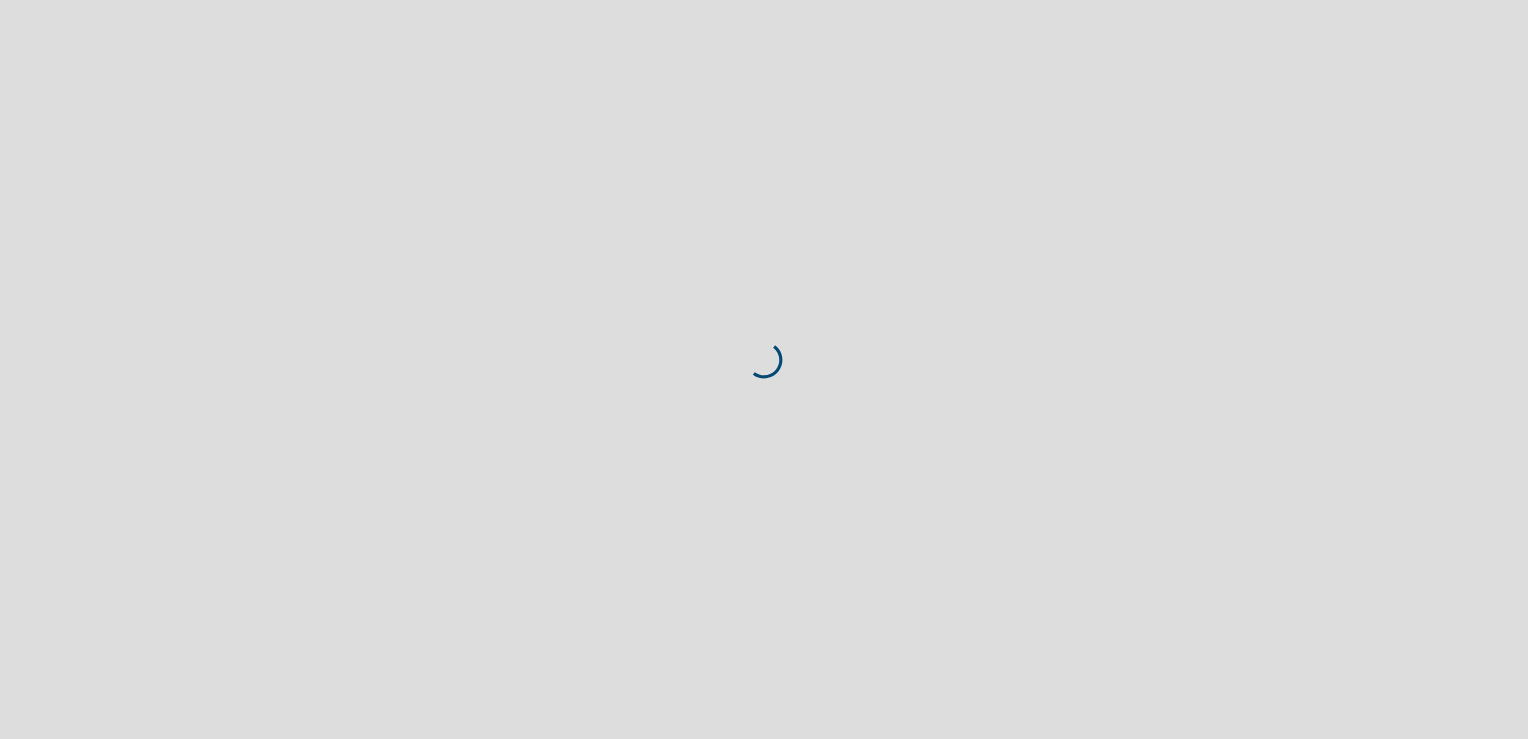 scroll, scrollTop: 0, scrollLeft: 0, axis: both 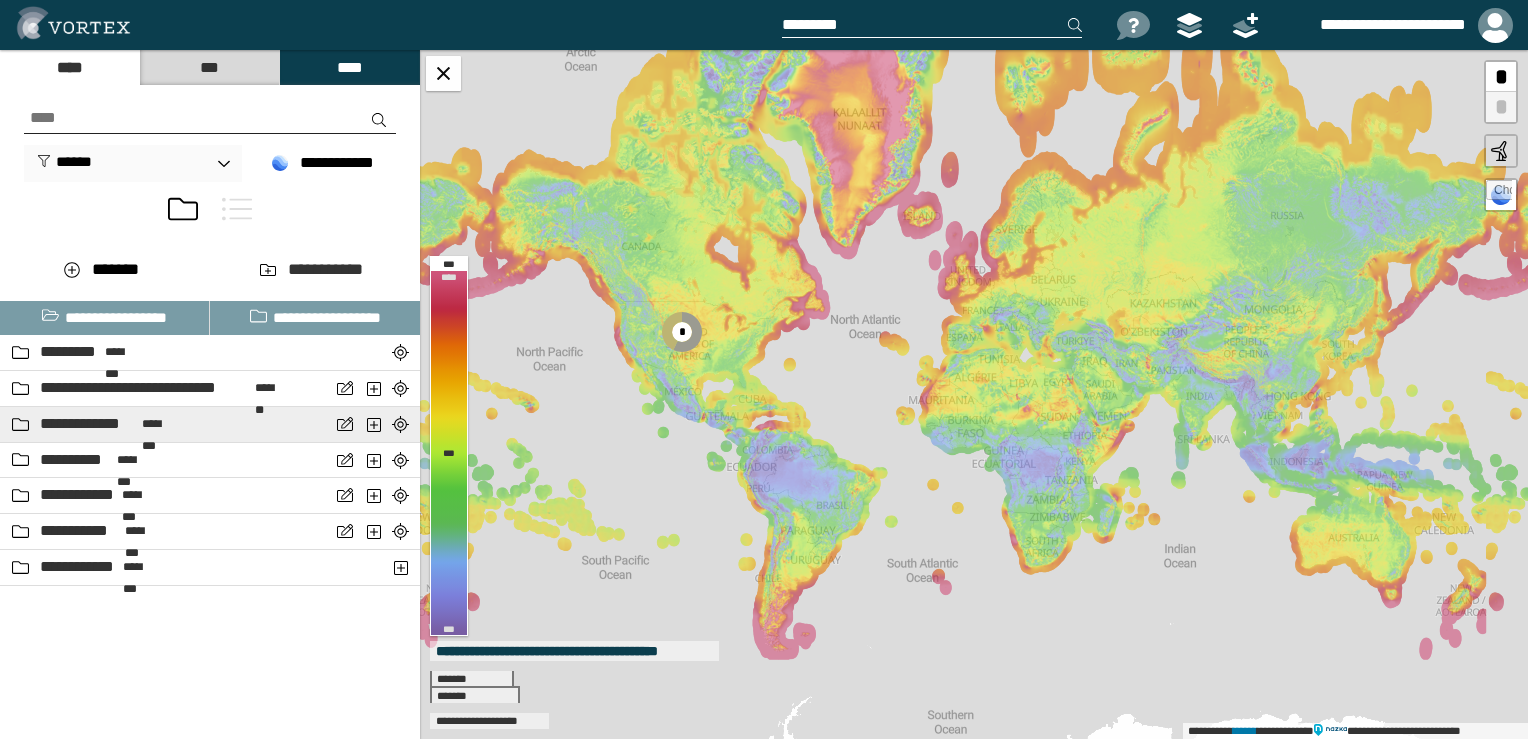 click on "[PHONE]" at bounding box center [165, 424] 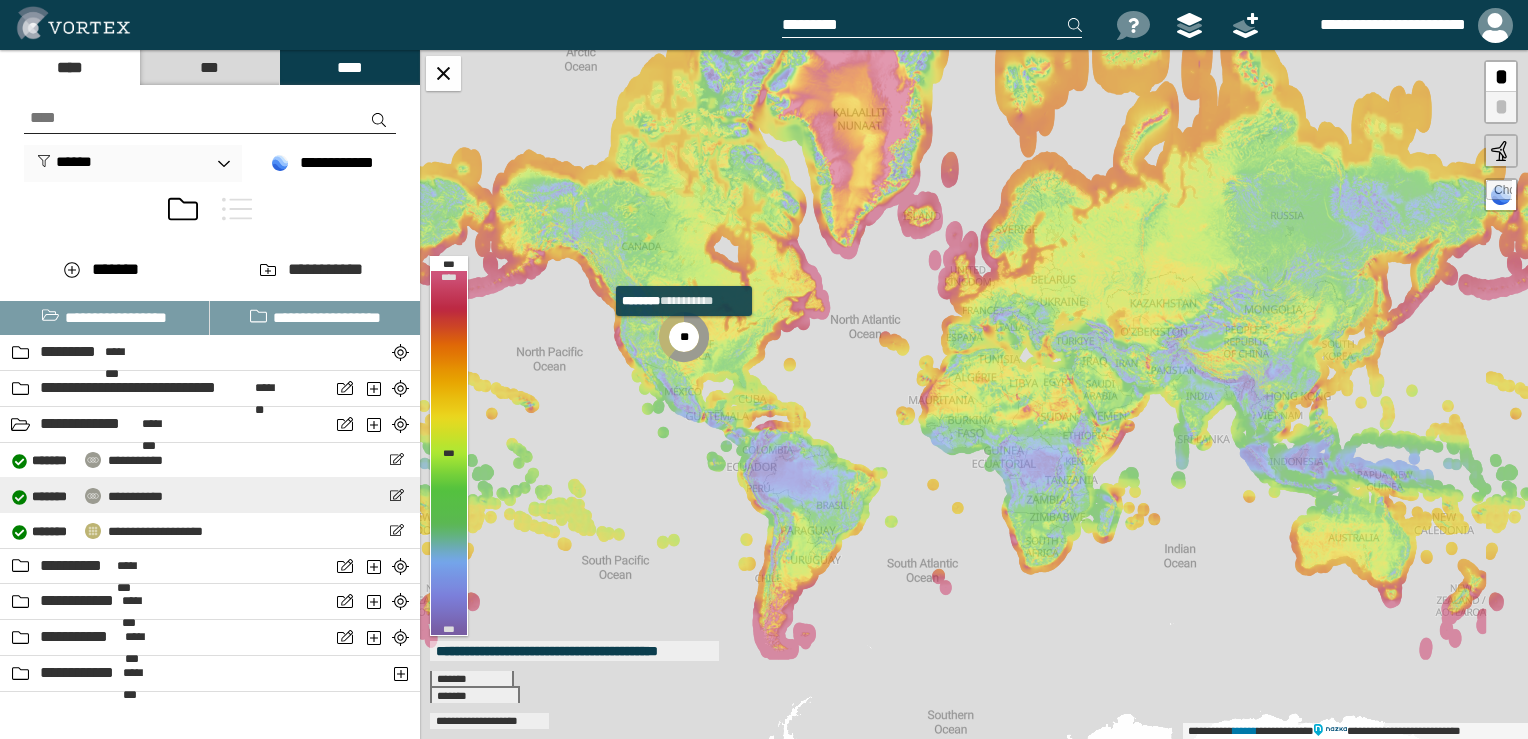 click on "[FIRST] [LAST] [MIDDLE] [LAST] [STREET_TYPE] [STREET_NAME], [CITY], [STATE] [ZIP] [COUNTRY] [APARTMENT_INFO] [FLOOR_INFO] [BUILDING_NAME] [OFFICE_NUMBER] [UNIT_NUMBER] [POSTAL_CODE] [ADDRESS_LINE_3] [ADDRESS_LINE_4] [ADDRESS_LINE_5] [ADDRESS_LINE_6] [ADDRESS_LINE_7] [ADDRESS_LINE_8] [ADDRESS_LINE_9] [ADDRESS_LINE_10] [ADDRESS_LINE_11] [ADDRESS_LINE_12] [ADDRESS_LINE_13] [ADDRESS_LINE_14] [ADDRESS_LINE_15] [ADDRESS_LINE_16] [ADDRESS_LINE_17] [ADDRESS_LINE_18] [ADDRESS_LINE_19] [ADDRESS_LINE_20] [ADDRESS_LINE_21] [ADDRESS_LINE_22] [ADDRESS_LINE_23] [ADDRESS_LINE_24] [ADDRESS_LINE_25] [ADDRESS_LINE_26] [ADDRESS_LINE_27] [ADDRESS_LINE_28] [ADDRESS_LINE_29] [ADDRESS_LINE_30] [ADDRESS_LINE_31] [ADDRESS_LINE_32] [ADDRESS_LINE_33] [ADDRESS_LINE_34] [ADDRESS_LINE_35] [ADDRESS_LINE_36] [ADDRESS_LINE_37] [ADDRESS_LINE_38] [ADDRESS_LINE_39] [ADDRESS_LINE_40] [ADDRESS_LINE_41] [ADDRESS_LINE_42] [ADDRESS_LINE_43] [ADDRESS_LINE_44] [ADDRESS_LINE_45] [ADDRESS_LINE_46] [ADDRESS_LINE_47] [ADDRESS_LINE_48] [ADDRESS_LINE_49] [ADDRESS_LINE_50] [ADDRESS_LINE_51] [ADDRESS_LINE_52] [ADDRESS_LINE_53] [ADDRESS_LINE_54] [ADDRESS_LINE_55] [ADDRESS_LINE_56] [ADDRESS_LINE_57] [ADDRESS_LINE_58] [ADDRESS_LINE_59] [ADDRESS_LINE_60] [ADDRESS_LINE_61] [ADDRESS_LINE_62] [ADDRESS_LINE_63] [ADDRESS_LINE_64] [ADDRESS_LINE_65] [ADDRESS_LINE_66] [ADDRESS_LINE_67] [ADDRESS_LINE_68] [ADDRESS_LINE_69] [ADDRESS_LINE_70] [ADDRESS_LINE_71] [ADDRESS_LINE_72] [ADDRESS_LINE_73] [ADDRESS_LINE_74] [ADDRESS_LINE_75] [ADDRESS_LINE_76] [ADDRESS_LINE_77] [ADDRESS_LINE_78] [ADDRESS_LINE_79] [ADDRESS_LINE_80] [ADDRESS_LINE_81] [ADDRESS_LINE_82] [ADDRESS_LINE_83] [ADDRESS_LINE_84] [ADDRESS_LINE_85] [ADDRESS_LINE_86] [ADDRESS_LINE_87] [ADDRESS_LINE_88] [ADDRESS_LINE_89] [ADDRESS_LINE_90] [ADDRESS_LINE_91] [ADDRESS_LINE_92] [ADDRESS_LINE_93] [ADDRESS_LINE_94] [ADDRESS_LINE_95] [ADDRESS_LINE_96] [ADDRESS_LINE_97] [ADDRESS_LINE_98] [ADDRESS_LINE_99] [ADDRESS_LINE_100]" at bounding box center (210, 495) 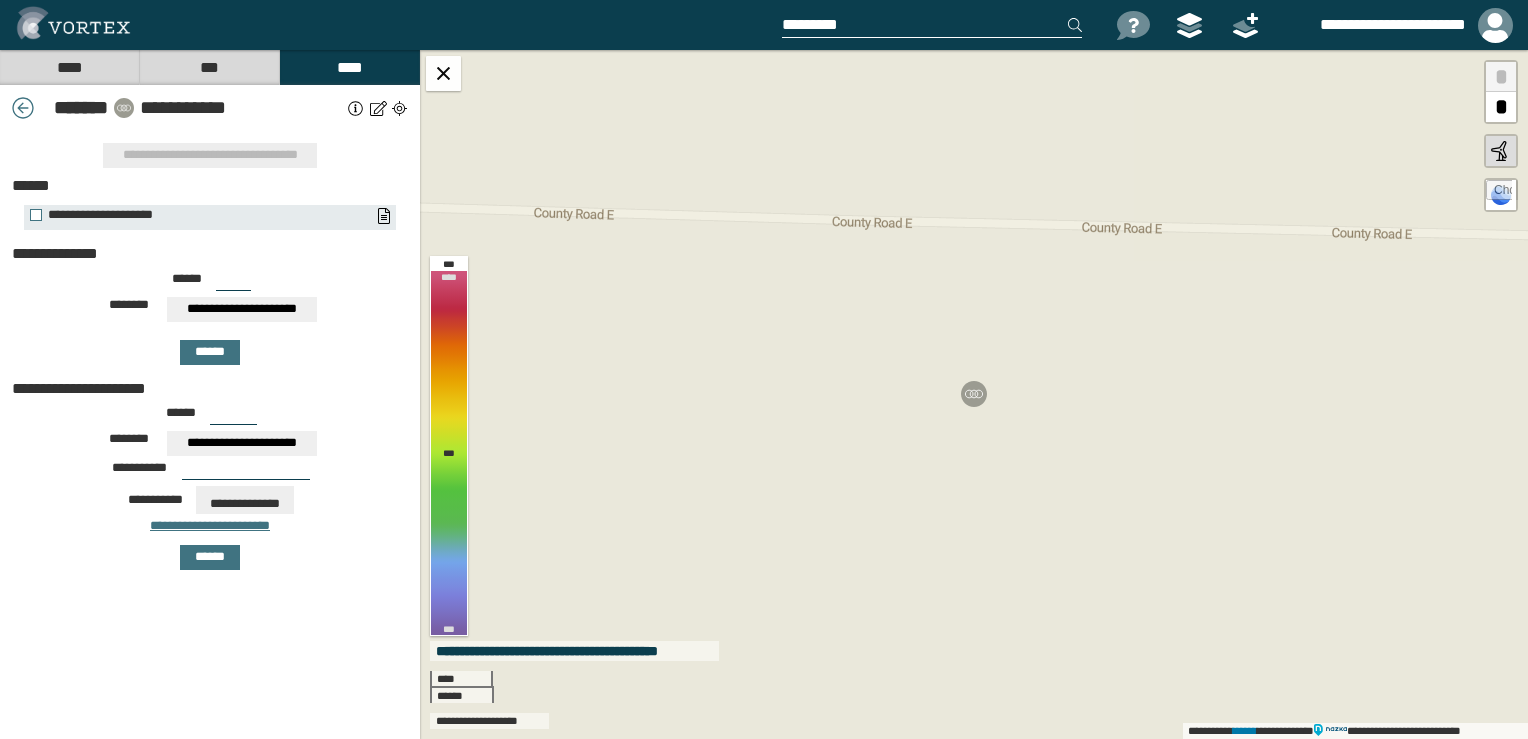 click on "**********" at bounding box center [242, 309] 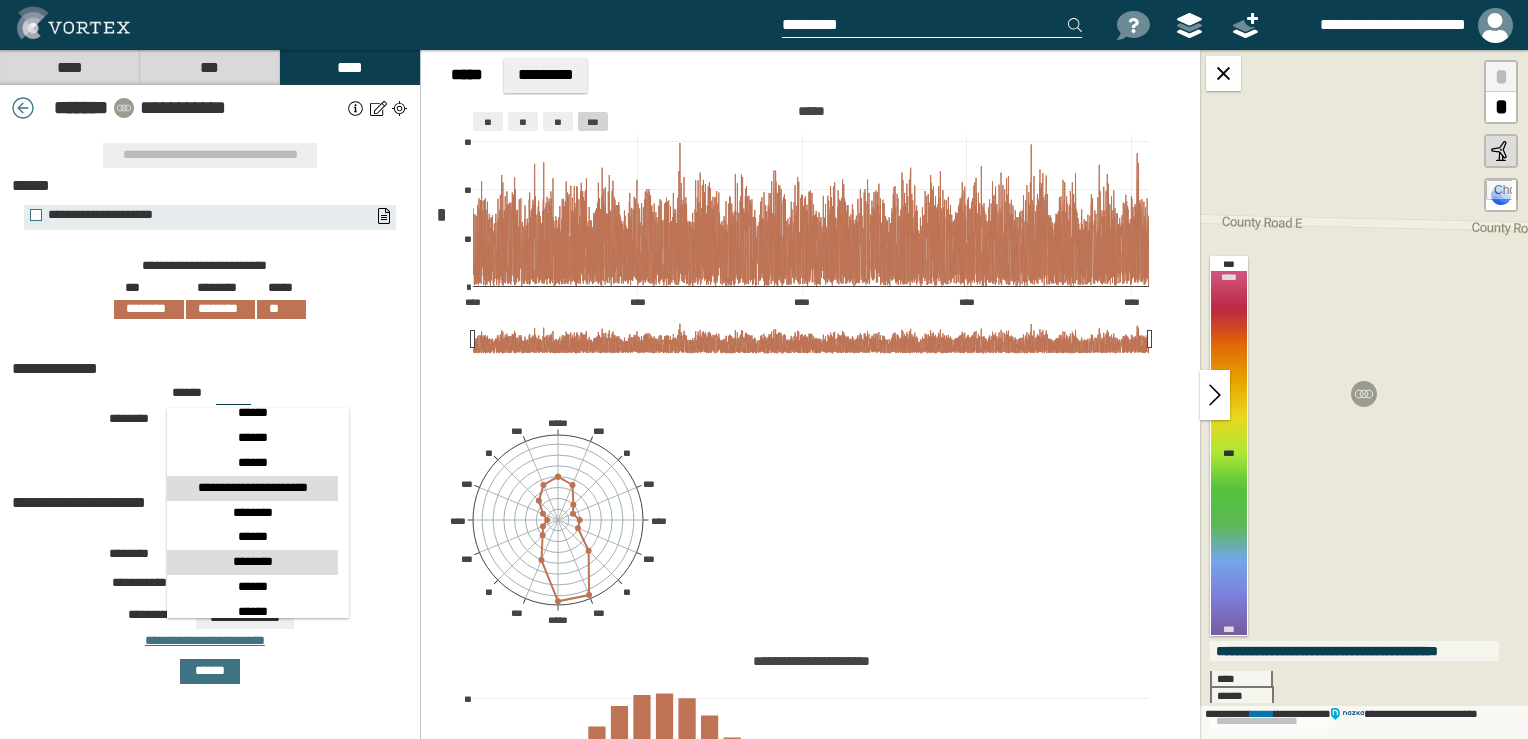 scroll, scrollTop: 100, scrollLeft: 0, axis: vertical 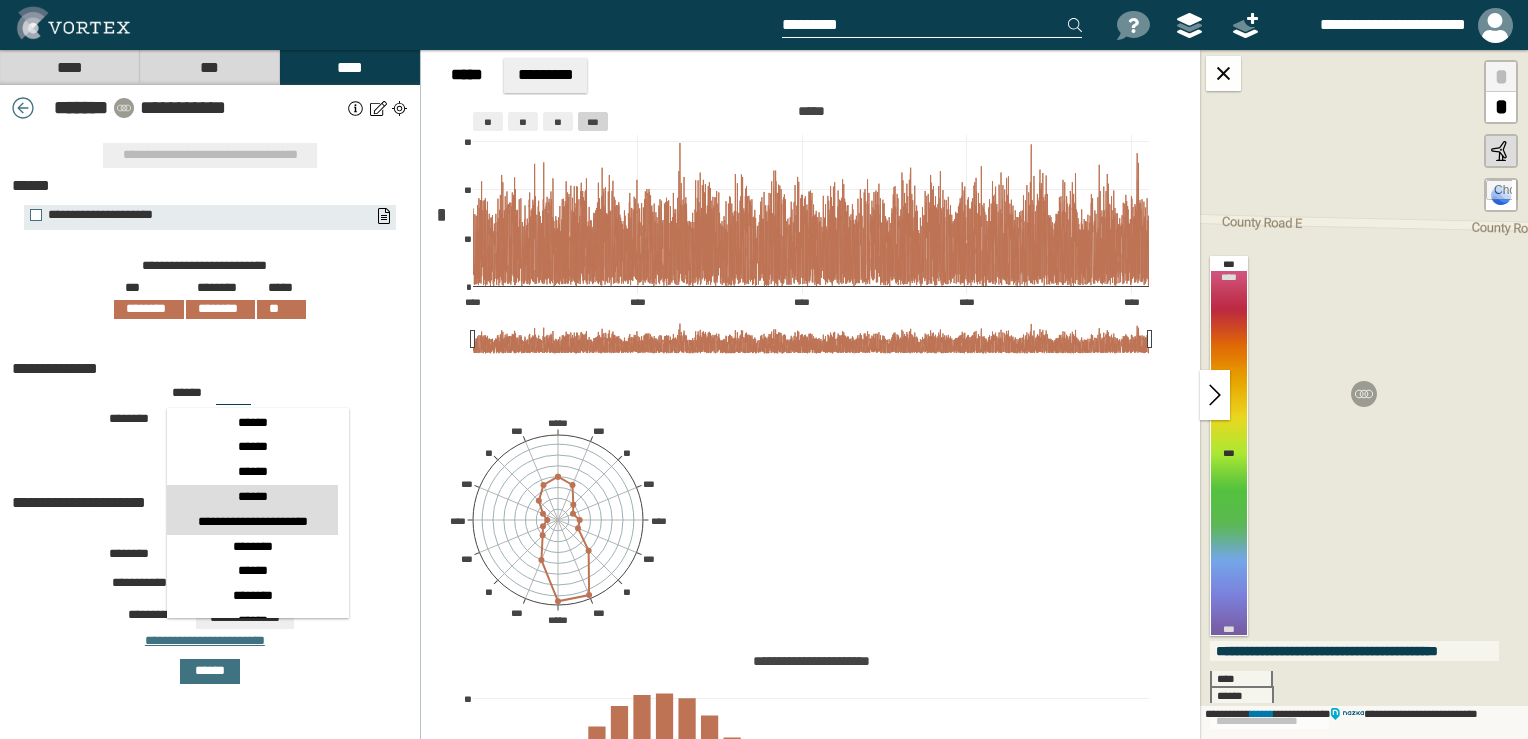 click on "******" at bounding box center (252, 497) 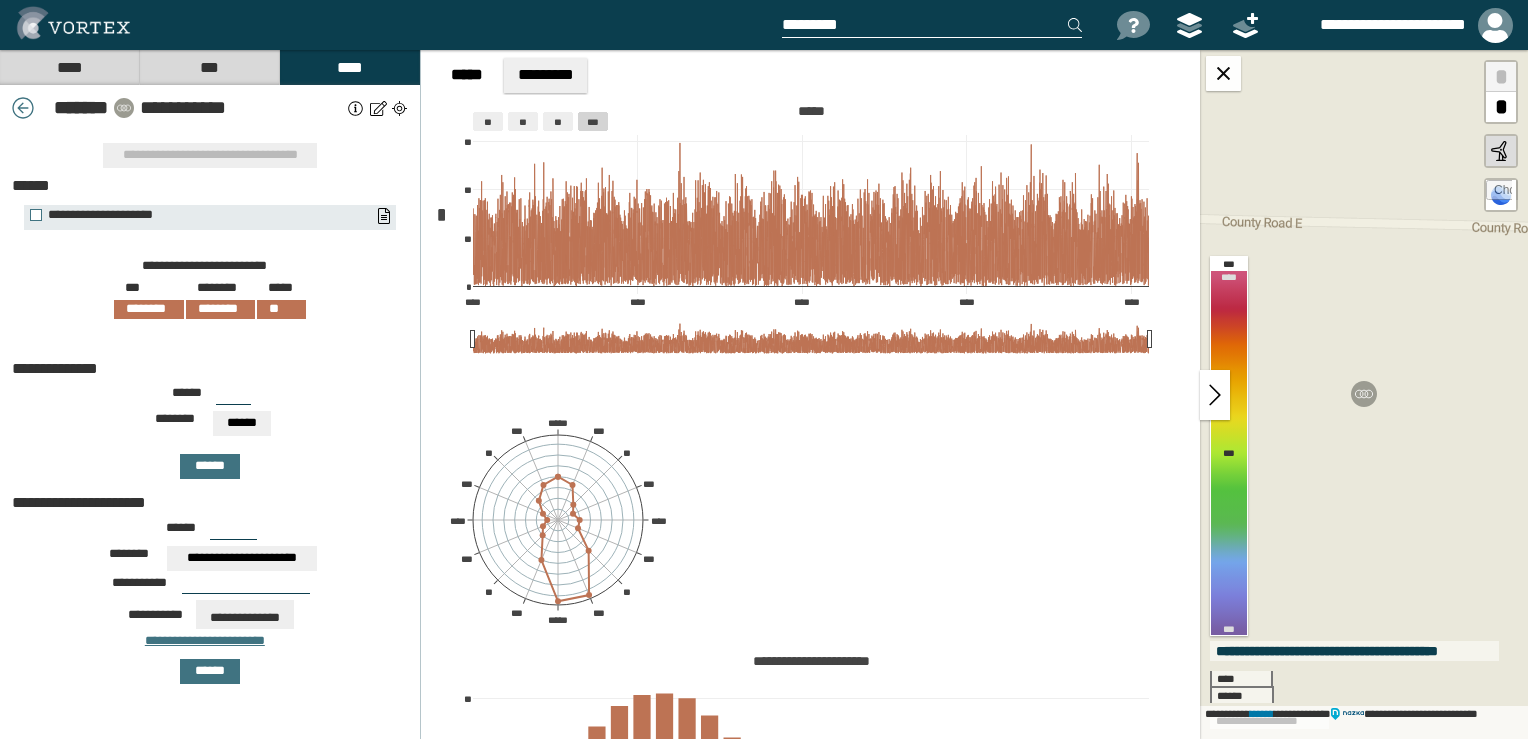 drag, startPoint x: 233, startPoint y: 392, endPoint x: 200, endPoint y: 391, distance: 33.01515 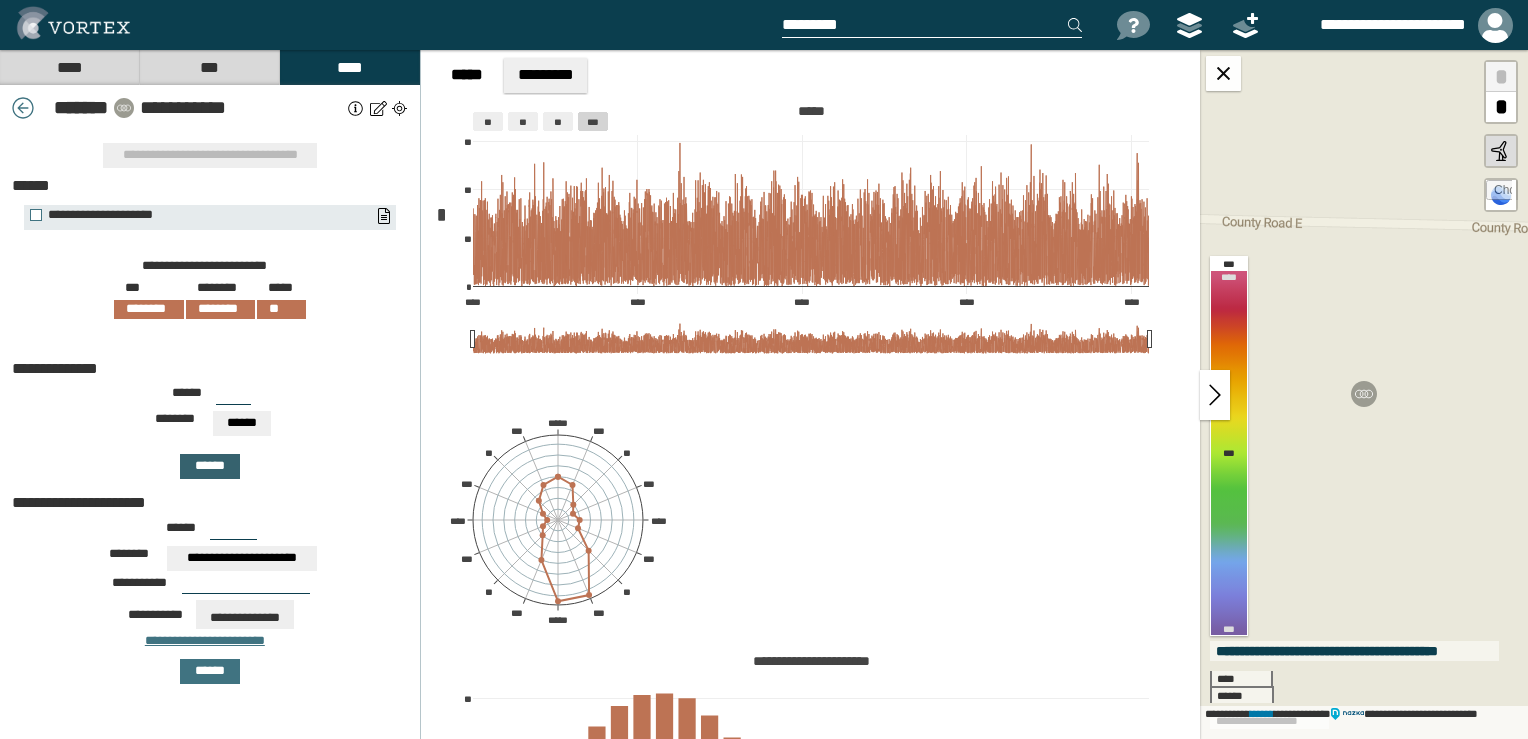 click on "******" at bounding box center (210, 466) 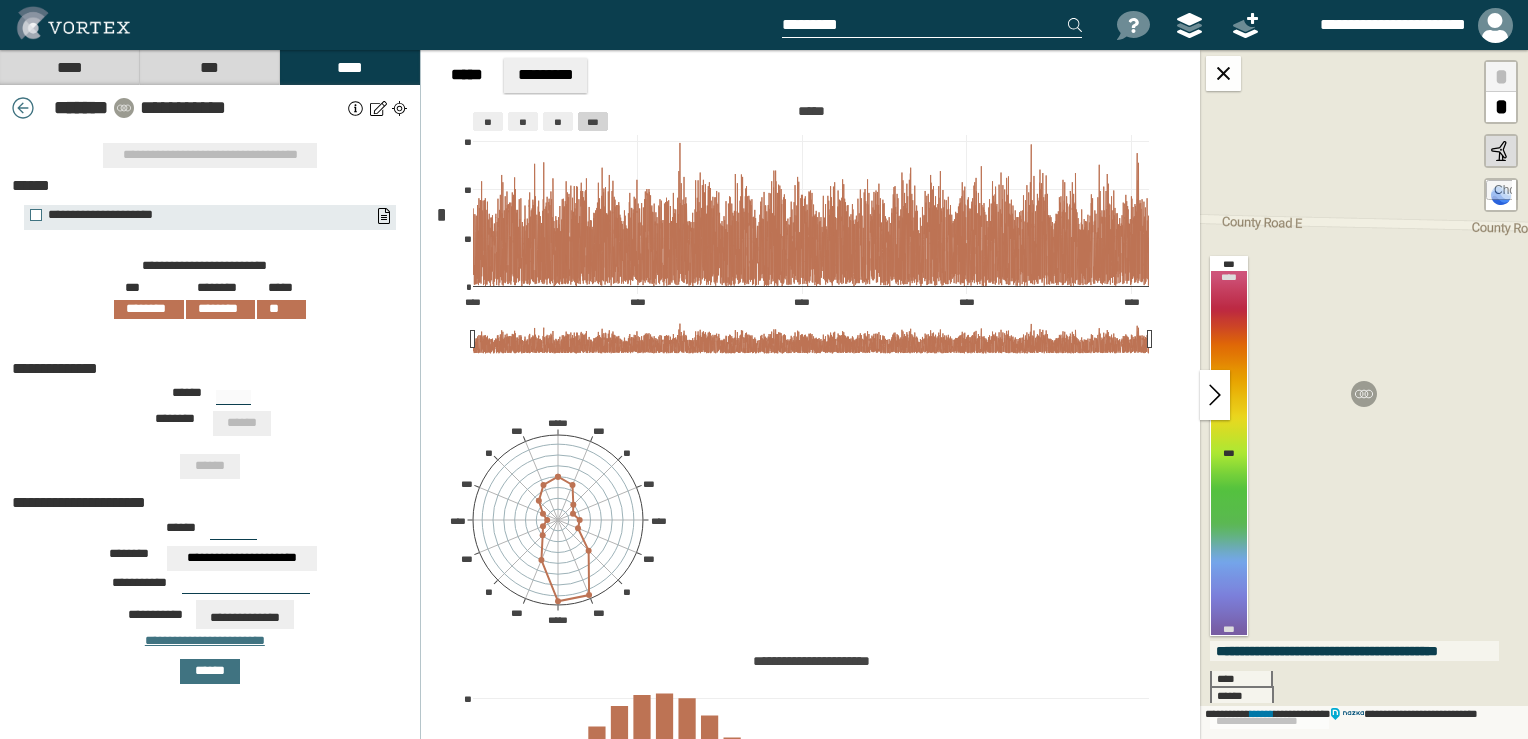 type on "***" 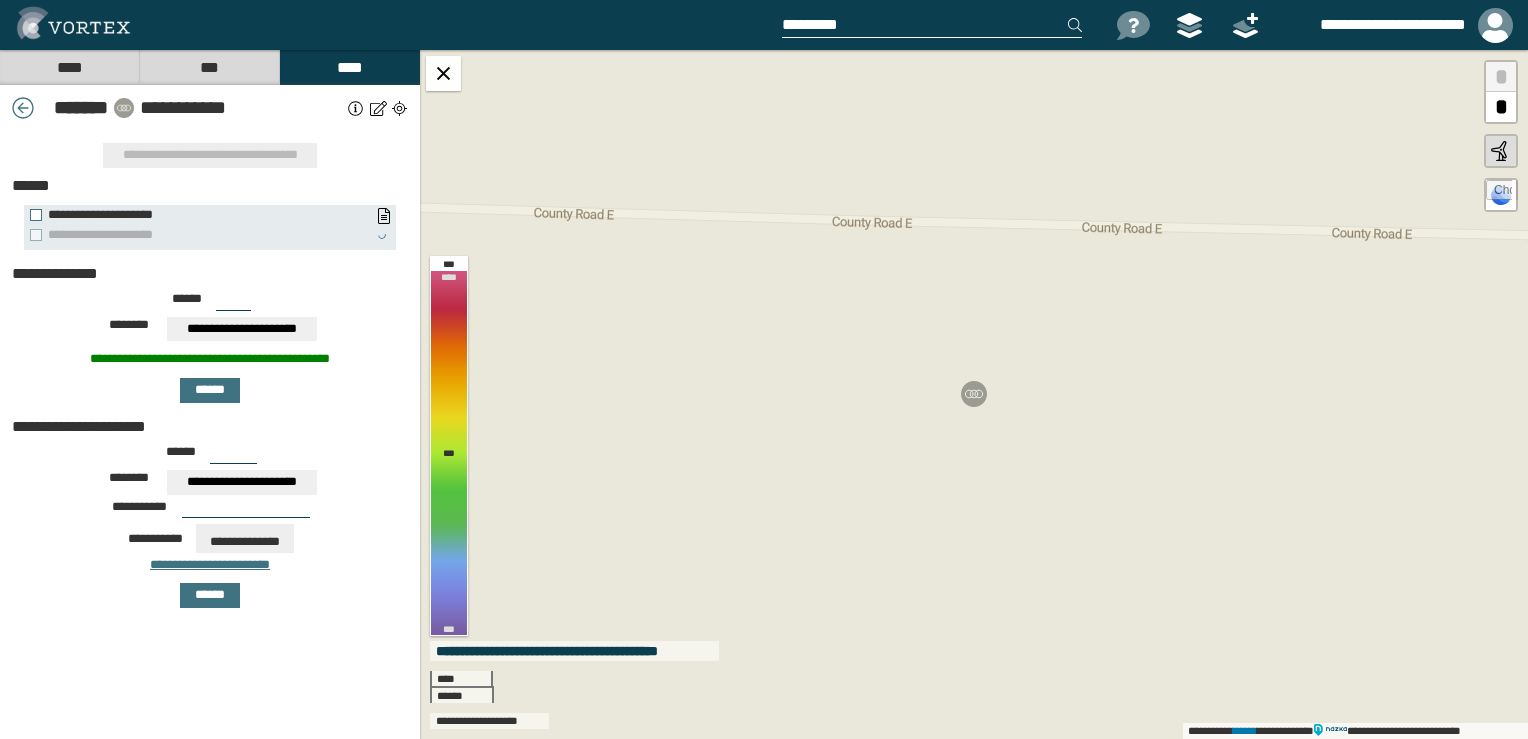 click at bounding box center (23, 108) 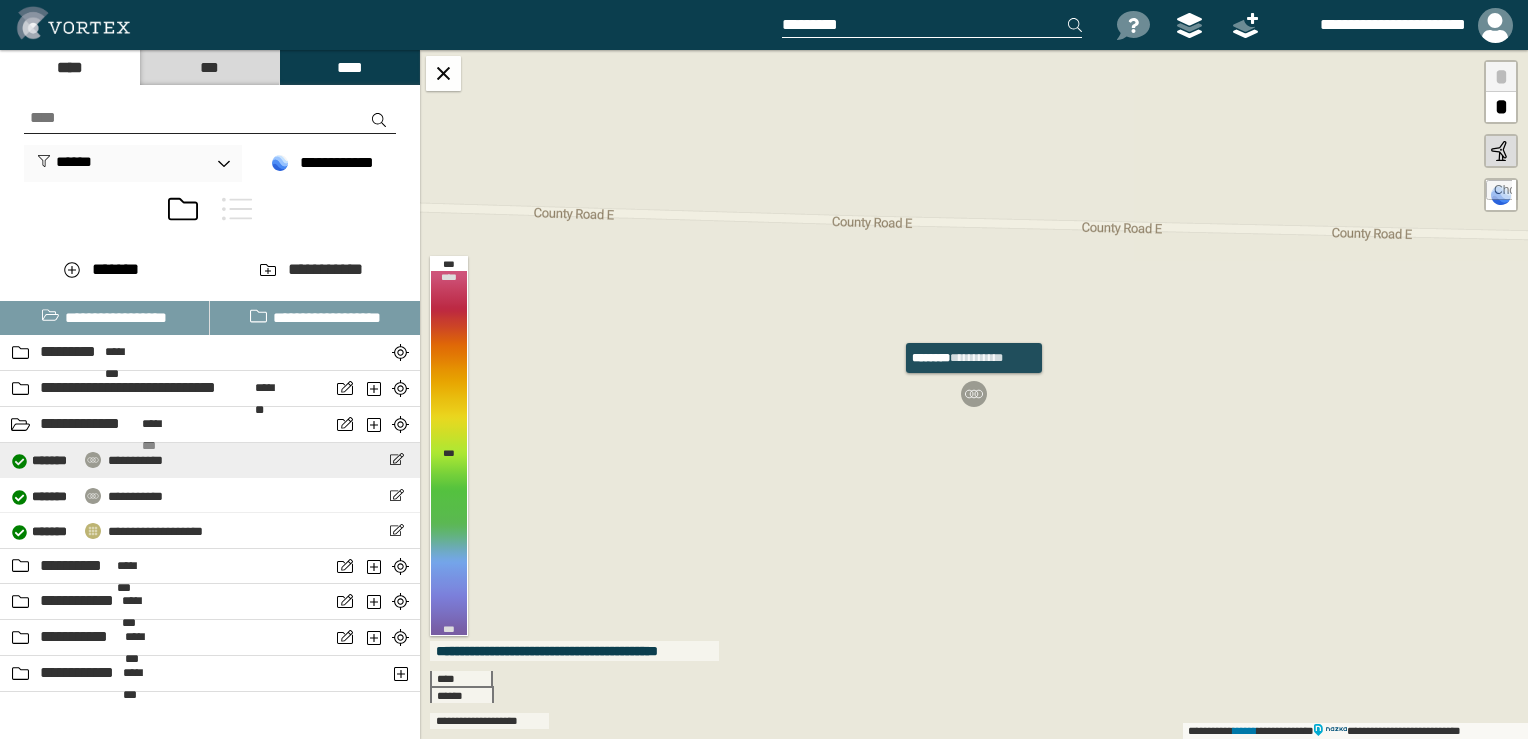 click on "[FIRST] [LAST] [MIDDLE] [LAST] [STREET_TYPE] [STREET_NAME], [CITY], [STATE] [ZIP] [COUNTRY] [APARTMENT_INFO] [FLOOR_INFO] [BUILDING_NAME] [OFFICE_NUMBER] [UNIT_NUMBER] [POSTAL_CODE] [ADDRESS_LINE_3] [ADDRESS_LINE_4] [ADDRESS_LINE_5] [ADDRESS_LINE_6] [ADDRESS_LINE_7] [ADDRESS_LINE_8] [ADDRESS_LINE_9] [ADDRESS_LINE_10] [ADDRESS_LINE_11] [ADDRESS_LINE_12] [ADDRESS_LINE_13] [ADDRESS_LINE_14] [ADDRESS_LINE_15] [ADDRESS_LINE_16] [ADDRESS_LINE_17] [ADDRESS_LINE_18] [ADDRESS_LINE_19] [ADDRESS_LINE_20] [ADDRESS_LINE_21] [ADDRESS_LINE_22] [ADDRESS_LINE_23] [ADDRESS_LINE_24] [ADDRESS_LINE_25] [ADDRESS_LINE_26] [ADDRESS_LINE_27] [ADDRESS_LINE_28] [ADDRESS_LINE_29] [ADDRESS_LINE_30] [ADDRESS_LINE_31] [ADDRESS_LINE_32] [ADDRESS_LINE_33] [ADDRESS_LINE_34] [ADDRESS_LINE_35] [ADDRESS_LINE_36] [ADDRESS_LINE_37] [ADDRESS_LINE_38] [ADDRESS_LINE_39] [ADDRESS_LINE_40] [ADDRESS_LINE_41] [ADDRESS_LINE_42] [ADDRESS_LINE_43] [ADDRESS_LINE_44] [ADDRESS_LINE_45] [ADDRESS_LINE_46] [ADDRESS_LINE_47] [ADDRESS_LINE_48] [ADDRESS_LINE_49] [ADDRESS_LINE_50] [ADDRESS_LINE_51] [ADDRESS_LINE_52] [ADDRESS_LINE_53] [ADDRESS_LINE_54] [ADDRESS_LINE_55] [ADDRESS_LINE_56] [ADDRESS_LINE_57] [ADDRESS_LINE_58] [ADDRESS_LINE_59] [ADDRESS_LINE_60] [ADDRESS_LINE_61] [ADDRESS_LINE_62] [ADDRESS_LINE_63] [ADDRESS_LINE_64] [ADDRESS_LINE_65] [ADDRESS_LINE_66] [ADDRESS_LINE_67] [ADDRESS_LINE_68] [ADDRESS_LINE_69] [ADDRESS_LINE_70] [ADDRESS_LINE_71] [ADDRESS_LINE_72] [ADDRESS_LINE_73] [ADDRESS_LINE_74] [ADDRESS_LINE_75] [ADDRESS_LINE_76] [ADDRESS_LINE_77] [ADDRESS_LINE_78] [ADDRESS_LINE_79] [ADDRESS_LINE_80] [ADDRESS_LINE_81] [ADDRESS_LINE_82] [ADDRESS_LINE_83] [ADDRESS_LINE_84] [ADDRESS_LINE_85] [ADDRESS_LINE_86] [ADDRESS_LINE_87] [ADDRESS_LINE_88] [ADDRESS_LINE_89] [ADDRESS_LINE_90] [ADDRESS_LINE_91] [ADDRESS_LINE_92] [ADDRESS_LINE_93] [ADDRESS_LINE_94] [ADDRESS_LINE_95] [ADDRESS_LINE_96] [ADDRESS_LINE_97] [ADDRESS_LINE_98] [ADDRESS_LINE_99] [ADDRESS_LINE_100]" at bounding box center [210, 460] 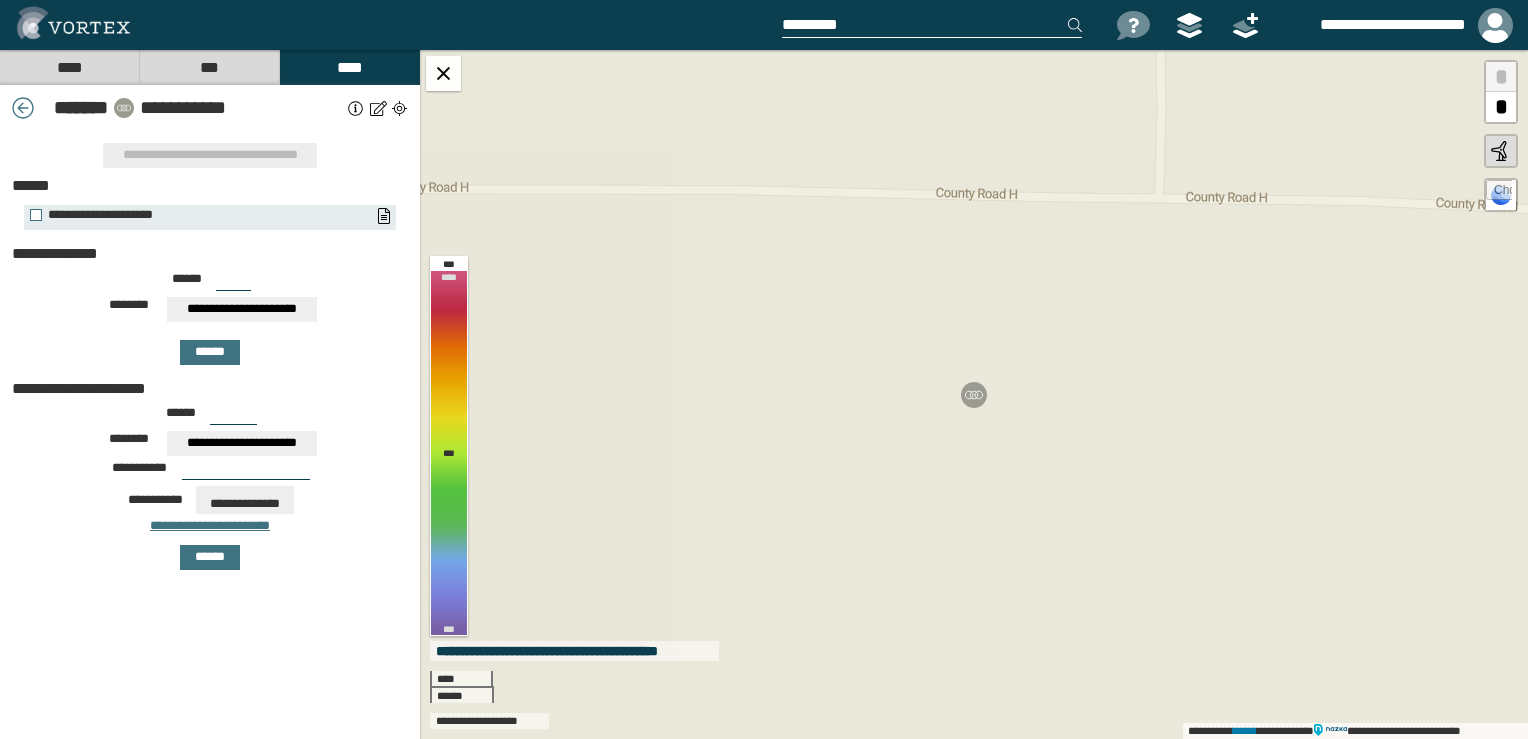 click on "**********" at bounding box center (242, 309) 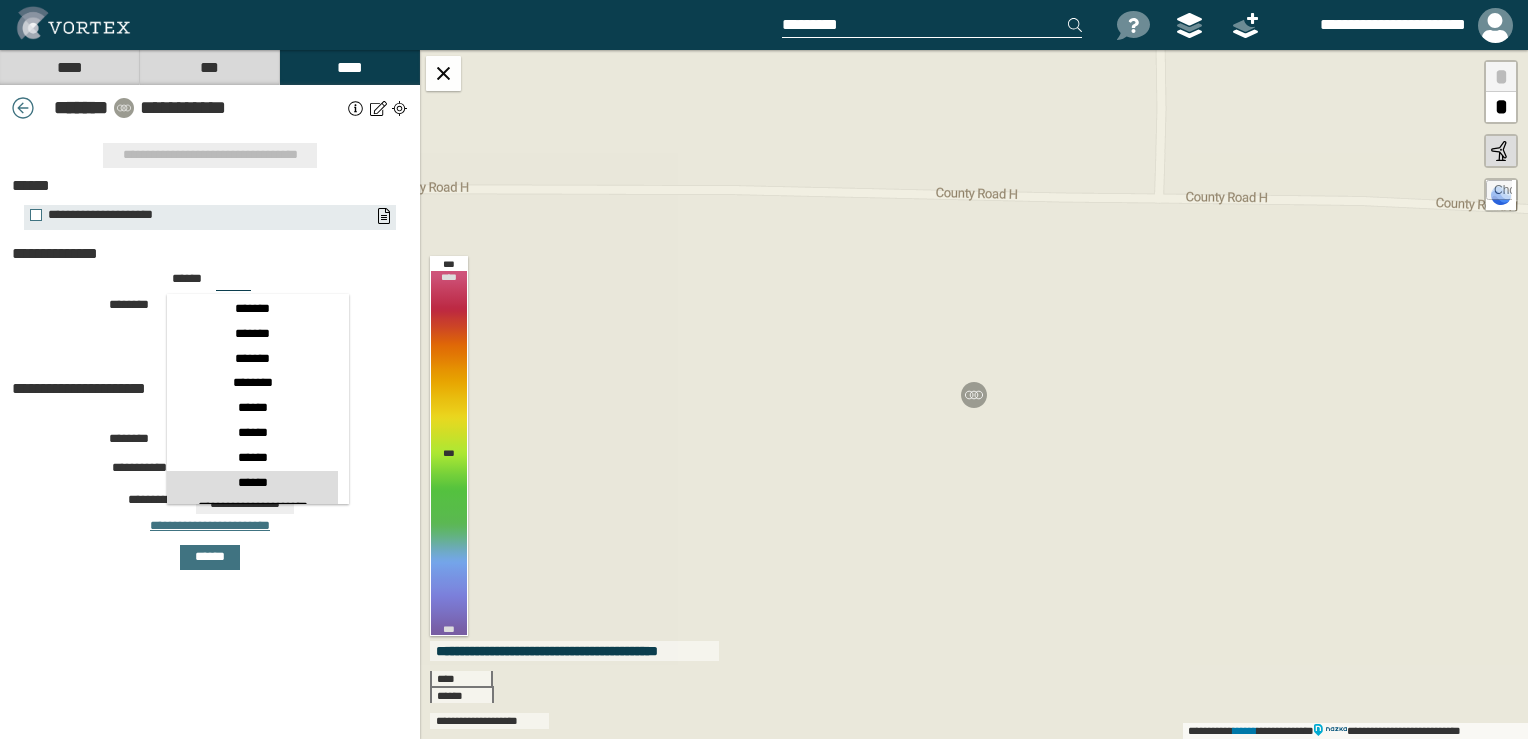 click on "******" at bounding box center (252, 483) 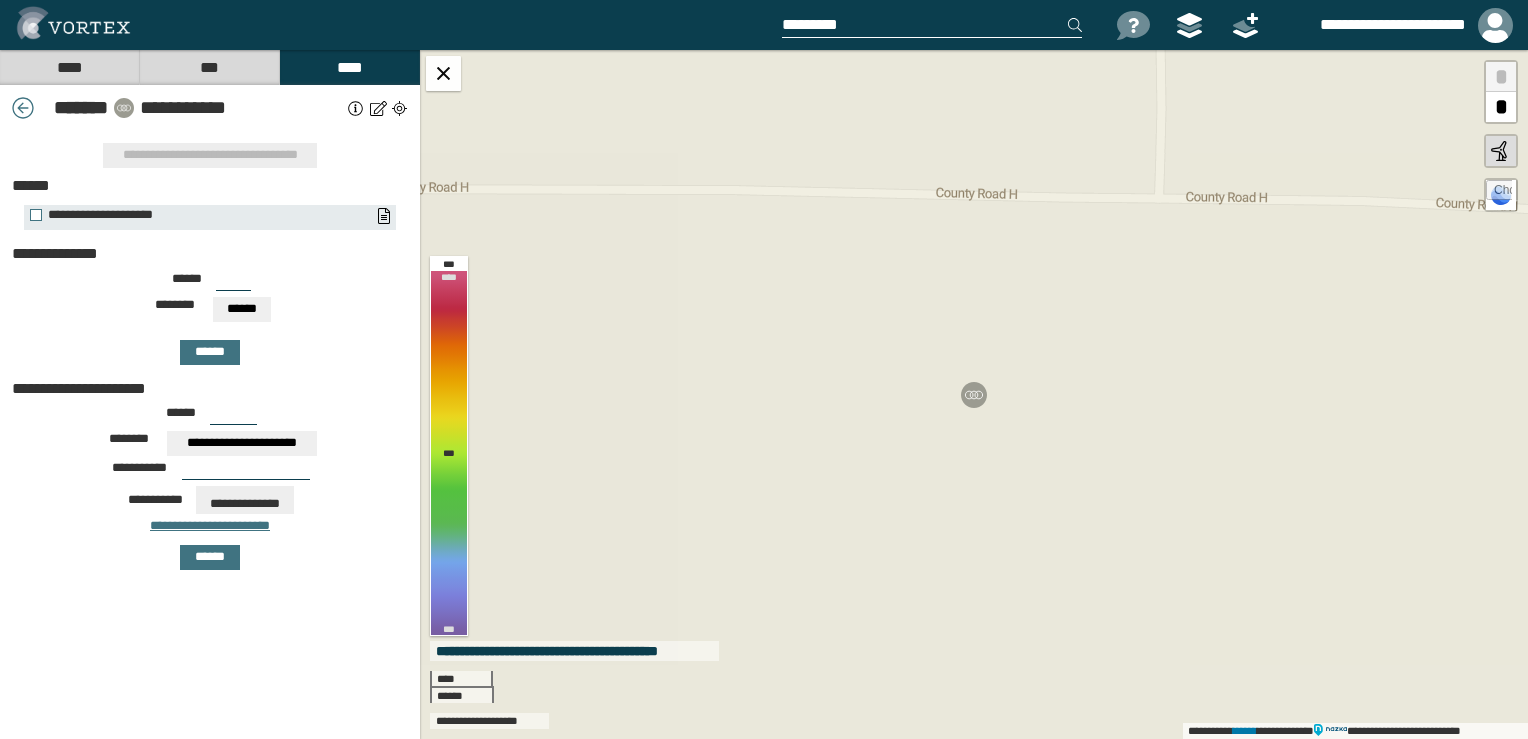 drag, startPoint x: 241, startPoint y: 281, endPoint x: 203, endPoint y: 280, distance: 38.013157 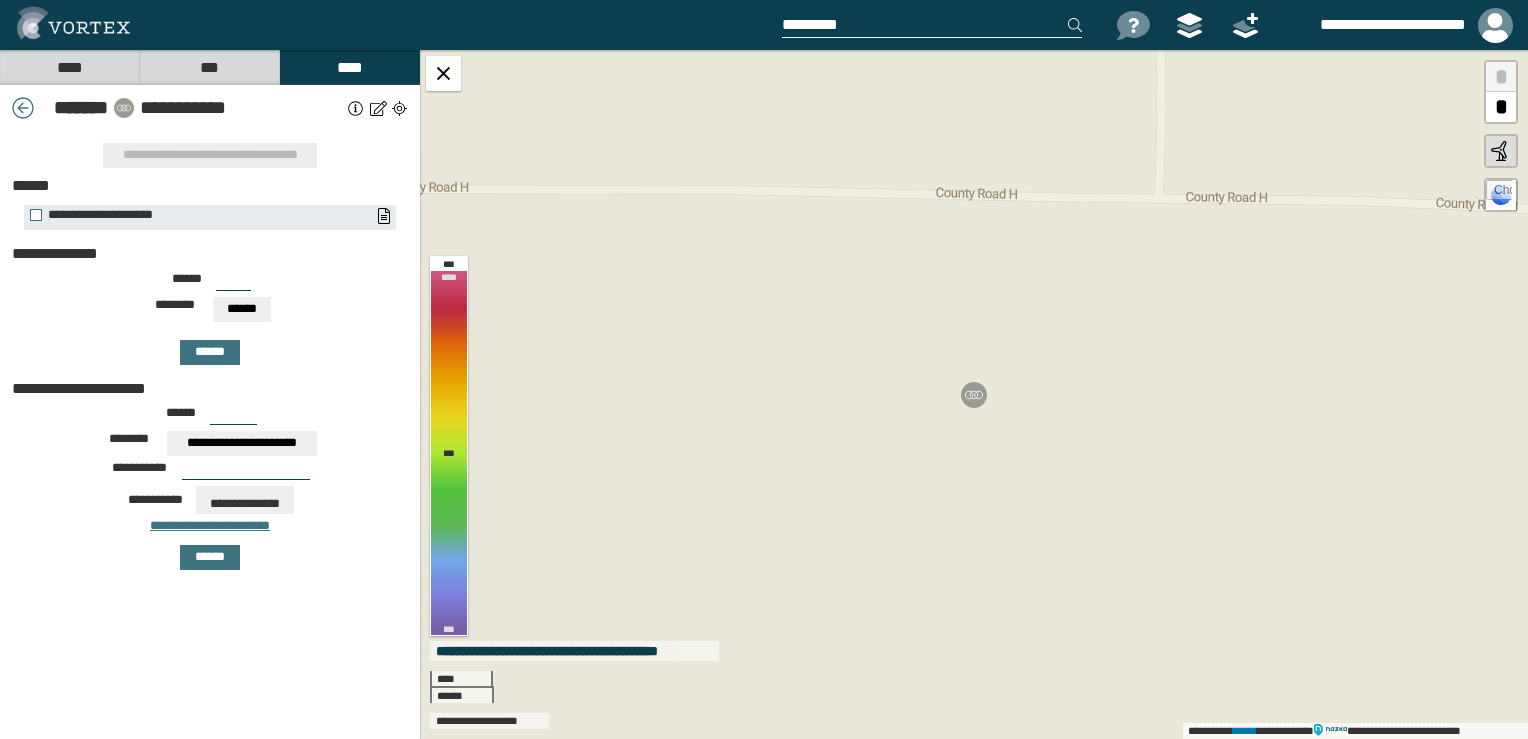 click on "****** ***" at bounding box center (210, 285) 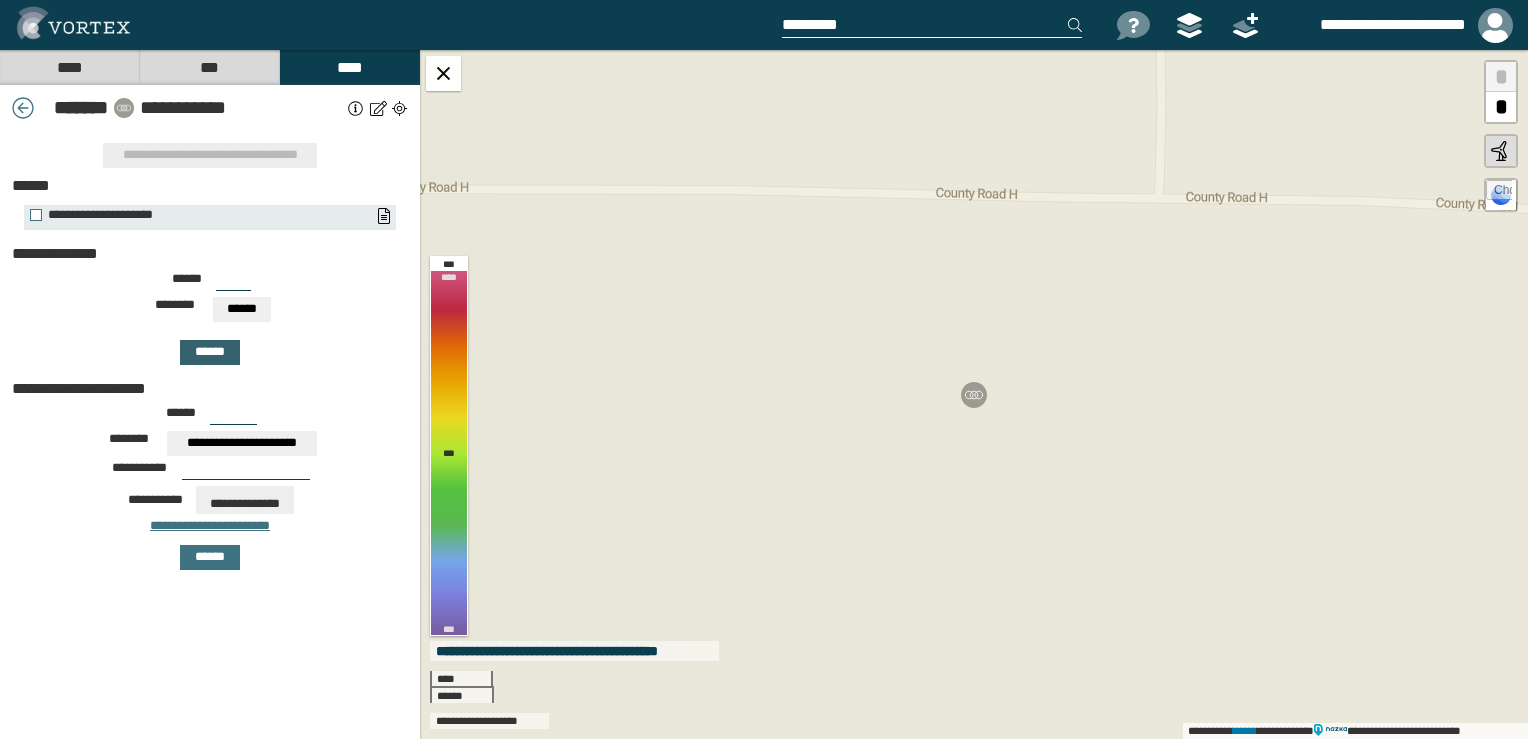 click on "******" at bounding box center (210, 352) 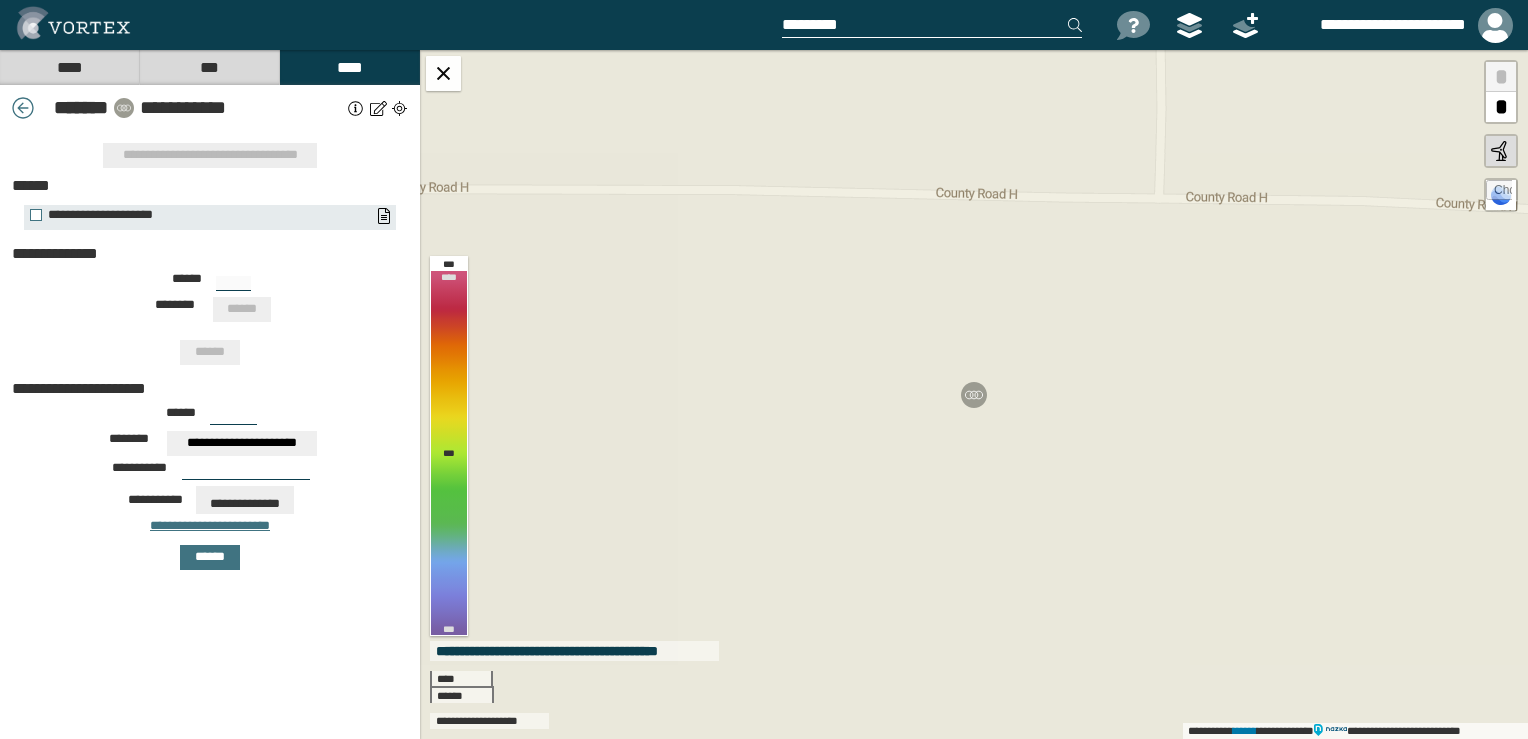 type on "***" 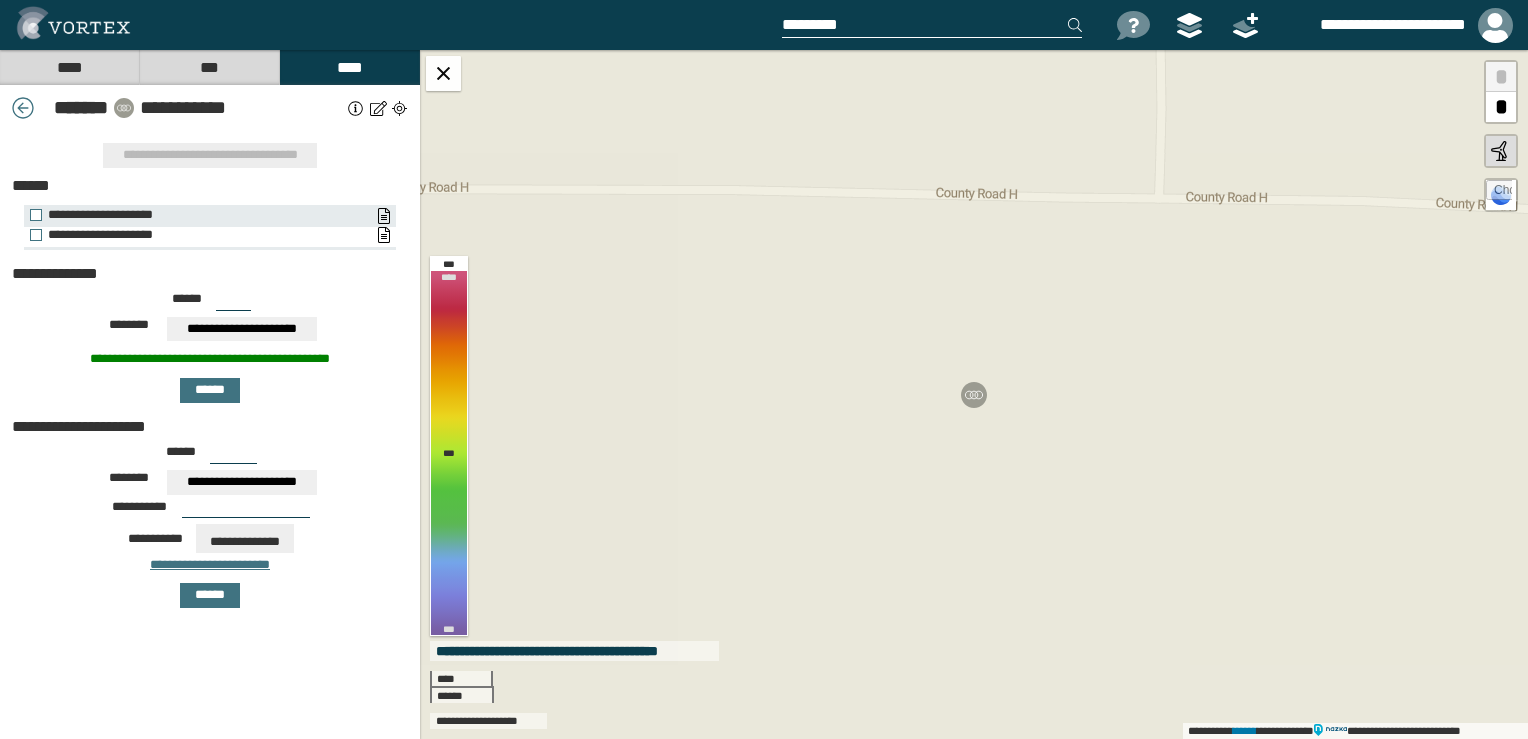 click on "**********" at bounding box center [200, 235] 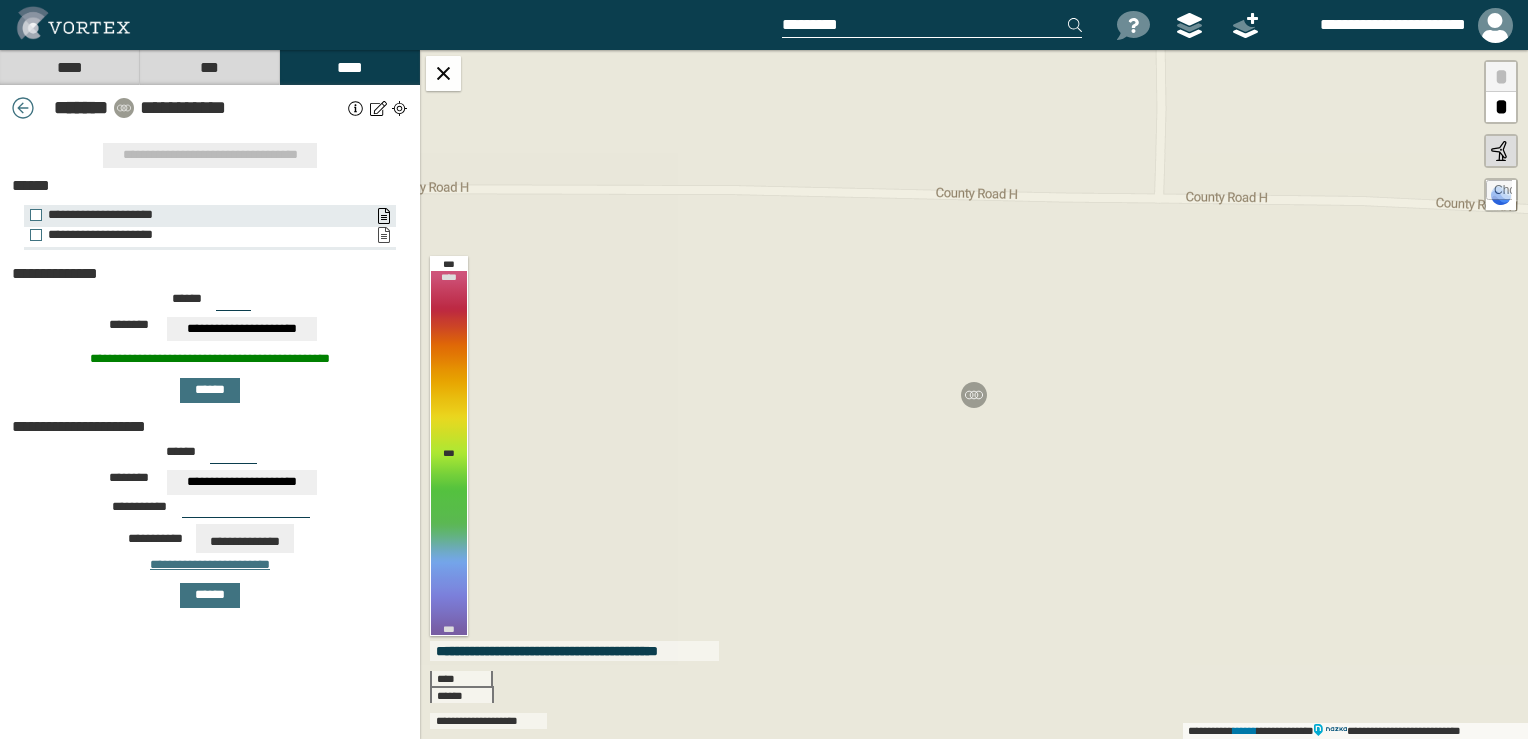 click on "**********" at bounding box center [383, 235] 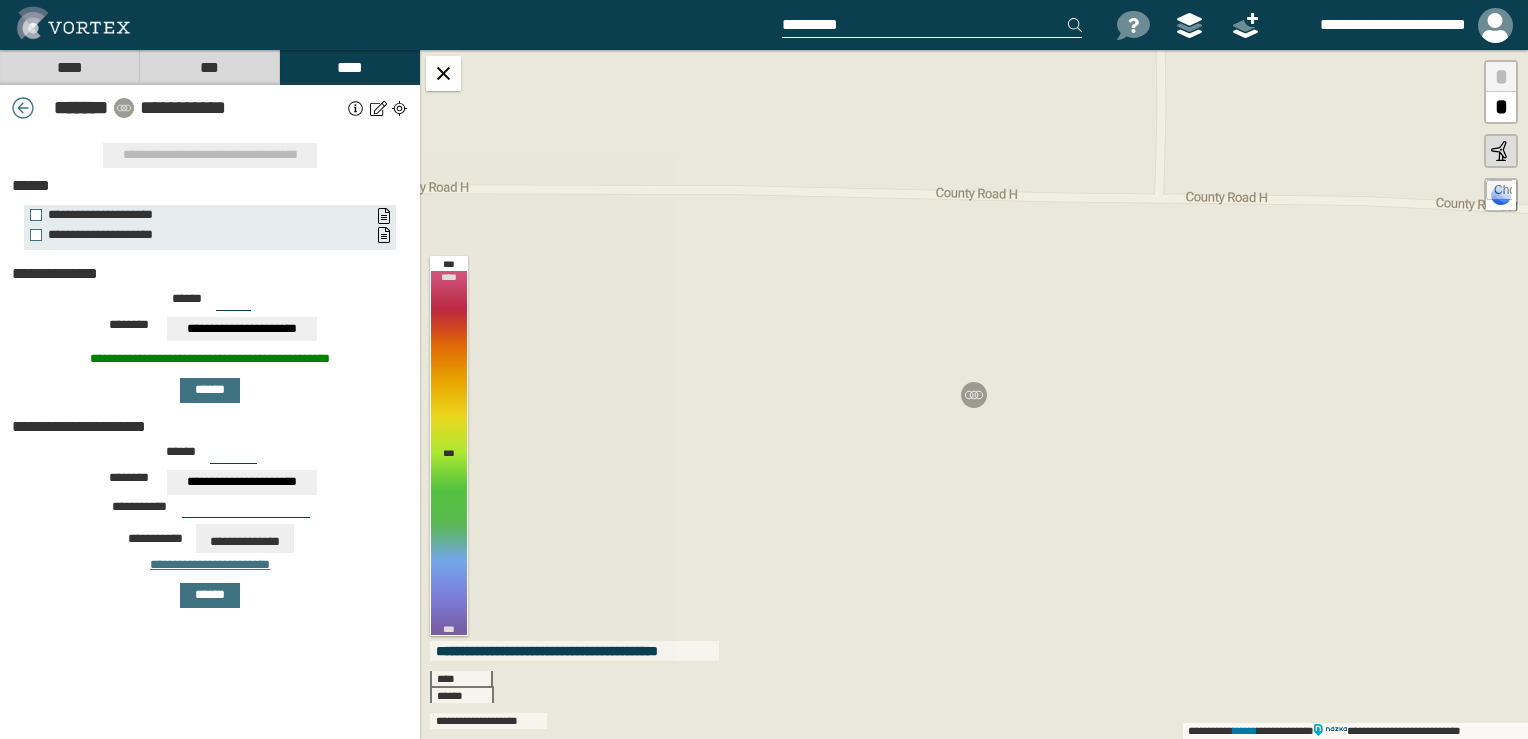 click at bounding box center [23, 108] 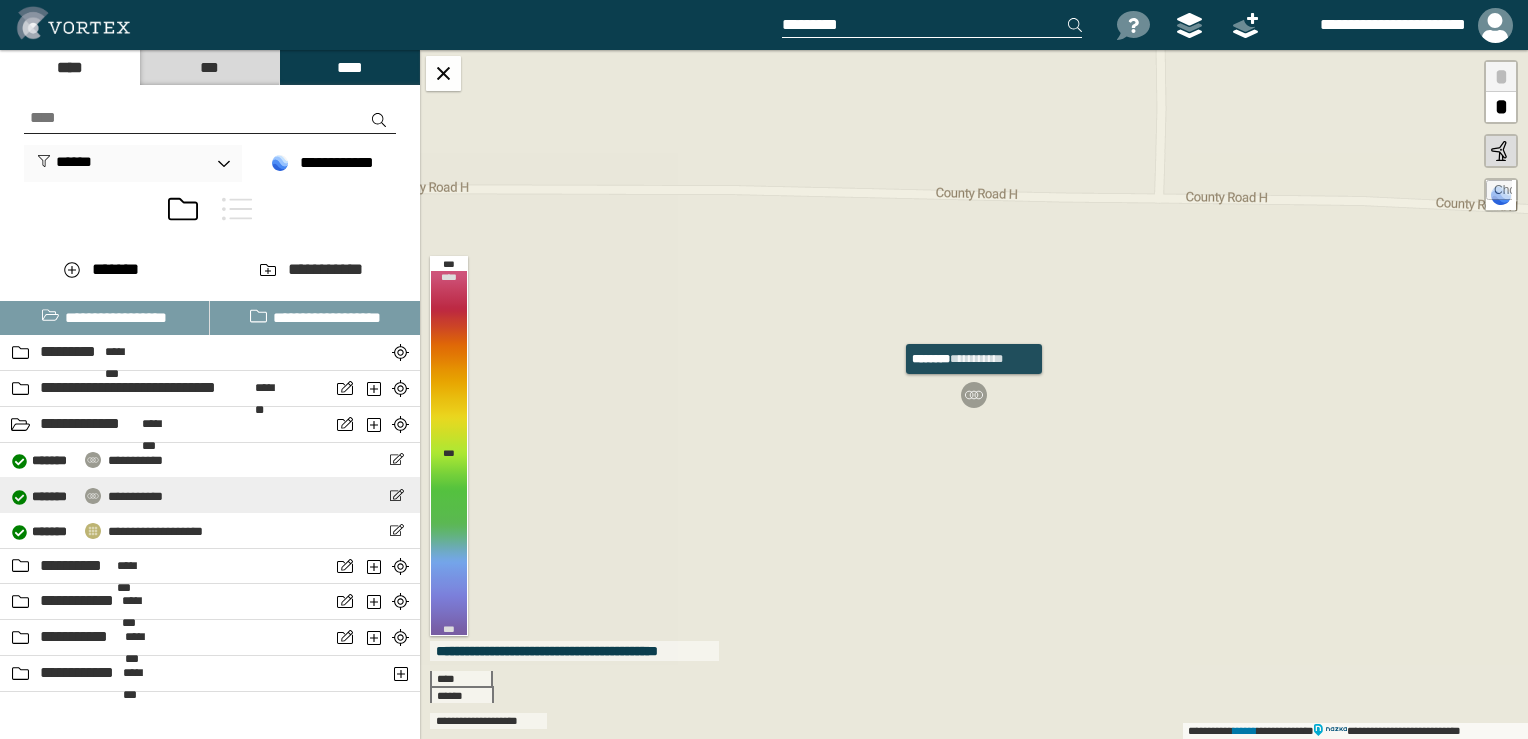 click on "[FIRST] [LAST] [MIDDLE] [LAST] [STREET_TYPE] [STREET_NAME], [CITY], [STATE] [ZIP] [COUNTRY] [APARTMENT_INFO] [FLOOR_INFO] [BUILDING_NAME] [OFFICE_NUMBER] [UNIT_NUMBER] [POSTAL_CODE] [ADDRESS_LINE_3] [ADDRESS_LINE_4] [ADDRESS_LINE_5] [ADDRESS_LINE_6] [ADDRESS_LINE_7] [ADDRESS_LINE_8] [ADDRESS_LINE_9] [ADDRESS_LINE_10] [ADDRESS_LINE_11] [ADDRESS_LINE_12] [ADDRESS_LINE_13] [ADDRESS_LINE_14] [ADDRESS_LINE_15] [ADDRESS_LINE_16] [ADDRESS_LINE_17] [ADDRESS_LINE_18] [ADDRESS_LINE_19] [ADDRESS_LINE_20] [ADDRESS_LINE_21] [ADDRESS_LINE_22] [ADDRESS_LINE_23] [ADDRESS_LINE_24] [ADDRESS_LINE_25] [ADDRESS_LINE_26] [ADDRESS_LINE_27] [ADDRESS_LINE_28] [ADDRESS_LINE_29] [ADDRESS_LINE_30] [ADDRESS_LINE_31] [ADDRESS_LINE_32] [ADDRESS_LINE_33] [ADDRESS_LINE_34] [ADDRESS_LINE_35] [ADDRESS_LINE_36] [ADDRESS_LINE_37] [ADDRESS_LINE_38] [ADDRESS_LINE_39] [ADDRESS_LINE_40] [ADDRESS_LINE_41] [ADDRESS_LINE_42] [ADDRESS_LINE_43] [ADDRESS_LINE_44] [ADDRESS_LINE_45] [ADDRESS_LINE_46] [ADDRESS_LINE_47] [ADDRESS_LINE_48] [ADDRESS_LINE_49] [ADDRESS_LINE_50] [ADDRESS_LINE_51] [ADDRESS_LINE_52] [ADDRESS_LINE_53] [ADDRESS_LINE_54] [ADDRESS_LINE_55] [ADDRESS_LINE_56] [ADDRESS_LINE_57] [ADDRESS_LINE_58] [ADDRESS_LINE_59] [ADDRESS_LINE_60] [ADDRESS_LINE_61] [ADDRESS_LINE_62] [ADDRESS_LINE_63] [ADDRESS_LINE_64] [ADDRESS_LINE_65] [ADDRESS_LINE_66] [ADDRESS_LINE_67] [ADDRESS_LINE_68] [ADDRESS_LINE_69] [ADDRESS_LINE_70] [ADDRESS_LINE_71] [ADDRESS_LINE_72] [ADDRESS_LINE_73] [ADDRESS_LINE_74] [ADDRESS_LINE_75] [ADDRESS_LINE_76] [ADDRESS_LINE_77] [ADDRESS_LINE_78] [ADDRESS_LINE_79] [ADDRESS_LINE_80] [ADDRESS_LINE_81] [ADDRESS_LINE_82] [ADDRESS_LINE_83] [ADDRESS_LINE_84] [ADDRESS_LINE_85] [ADDRESS_LINE_86] [ADDRESS_LINE_87] [ADDRESS_LINE_88] [ADDRESS_LINE_89] [ADDRESS_LINE_90] [ADDRESS_LINE_91] [ADDRESS_LINE_92] [ADDRESS_LINE_93] [ADDRESS_LINE_94] [ADDRESS_LINE_95] [ADDRESS_LINE_96] [ADDRESS_LINE_97] [ADDRESS_LINE_98] [ADDRESS_LINE_99] [ADDRESS_LINE_100]" at bounding box center [87, 495] 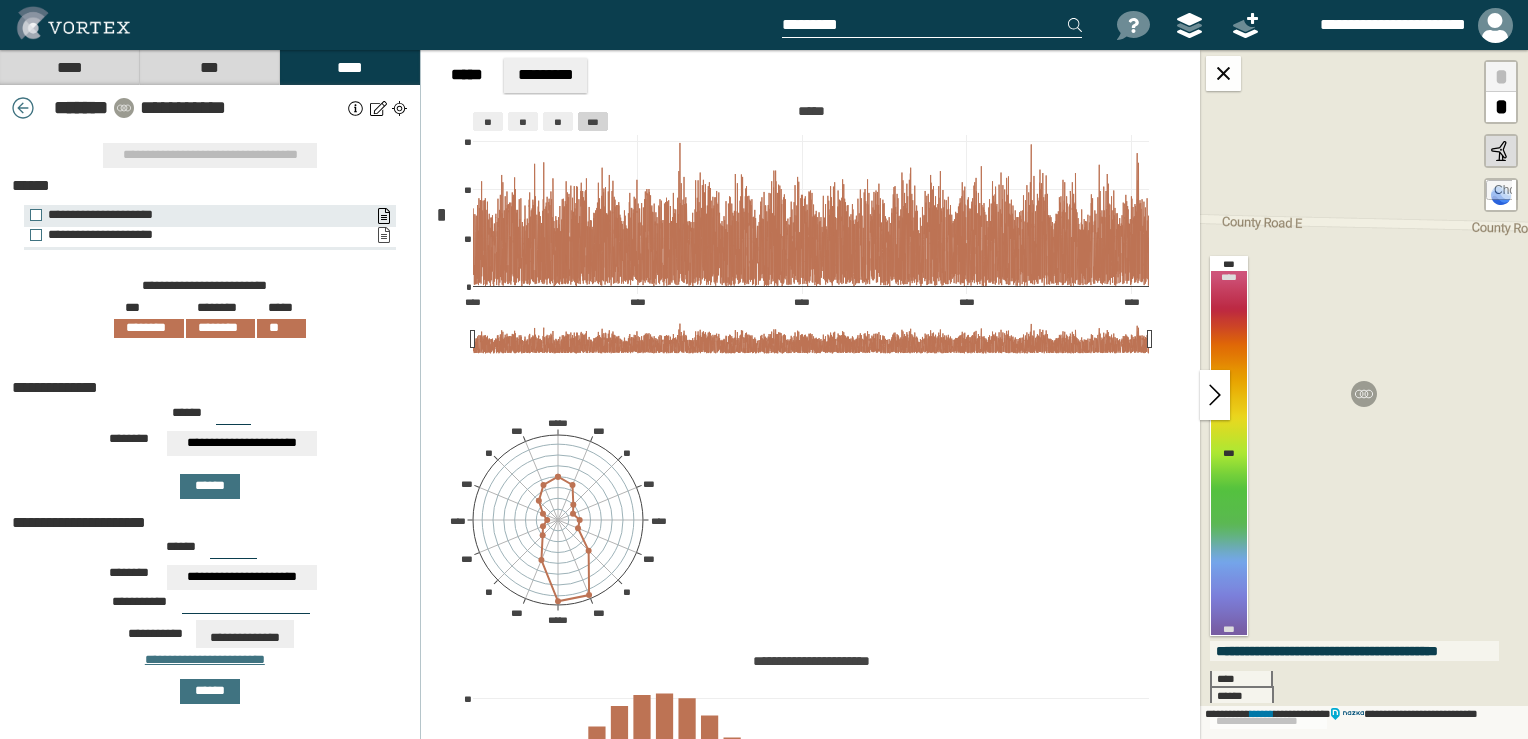 click on "**********" at bounding box center [383, 235] 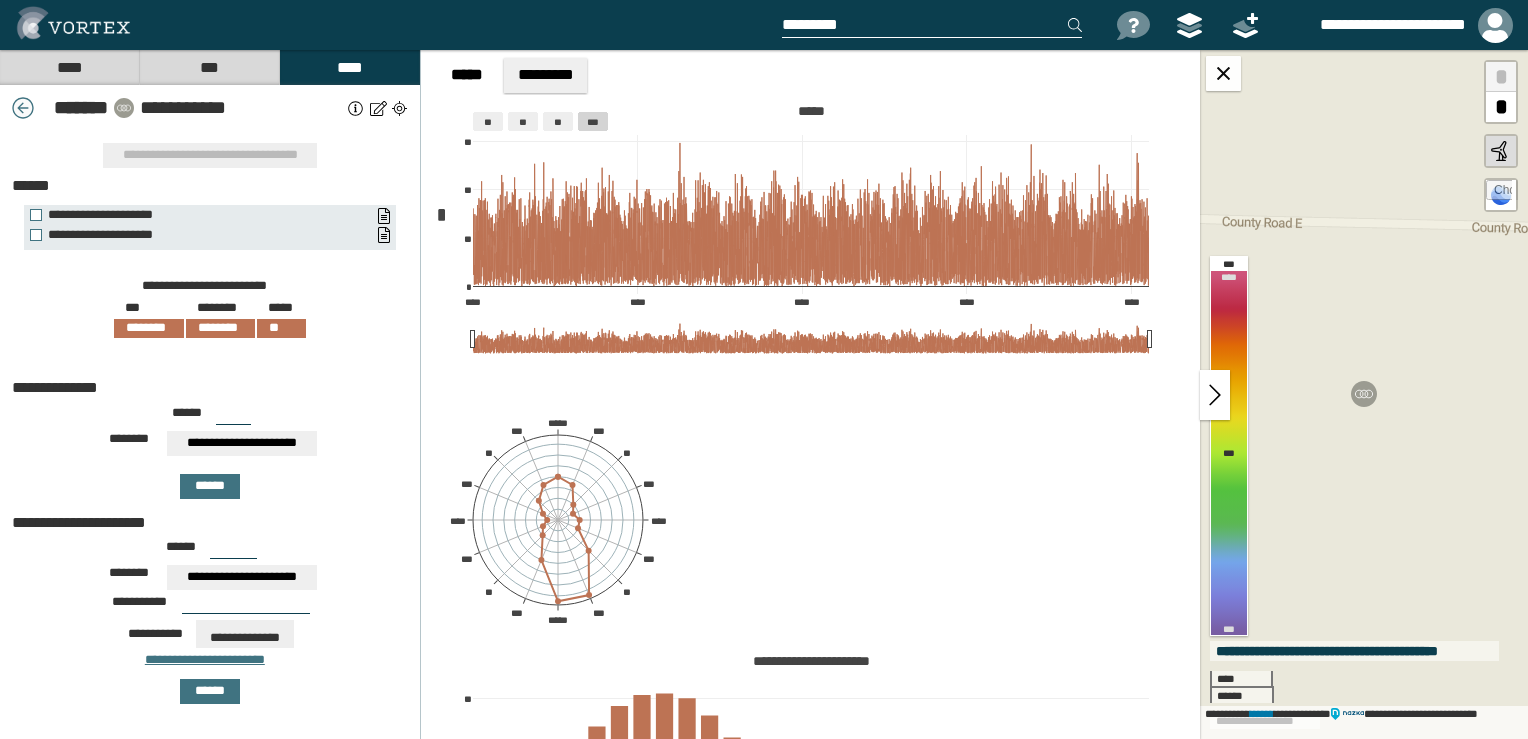 click at bounding box center (23, 108) 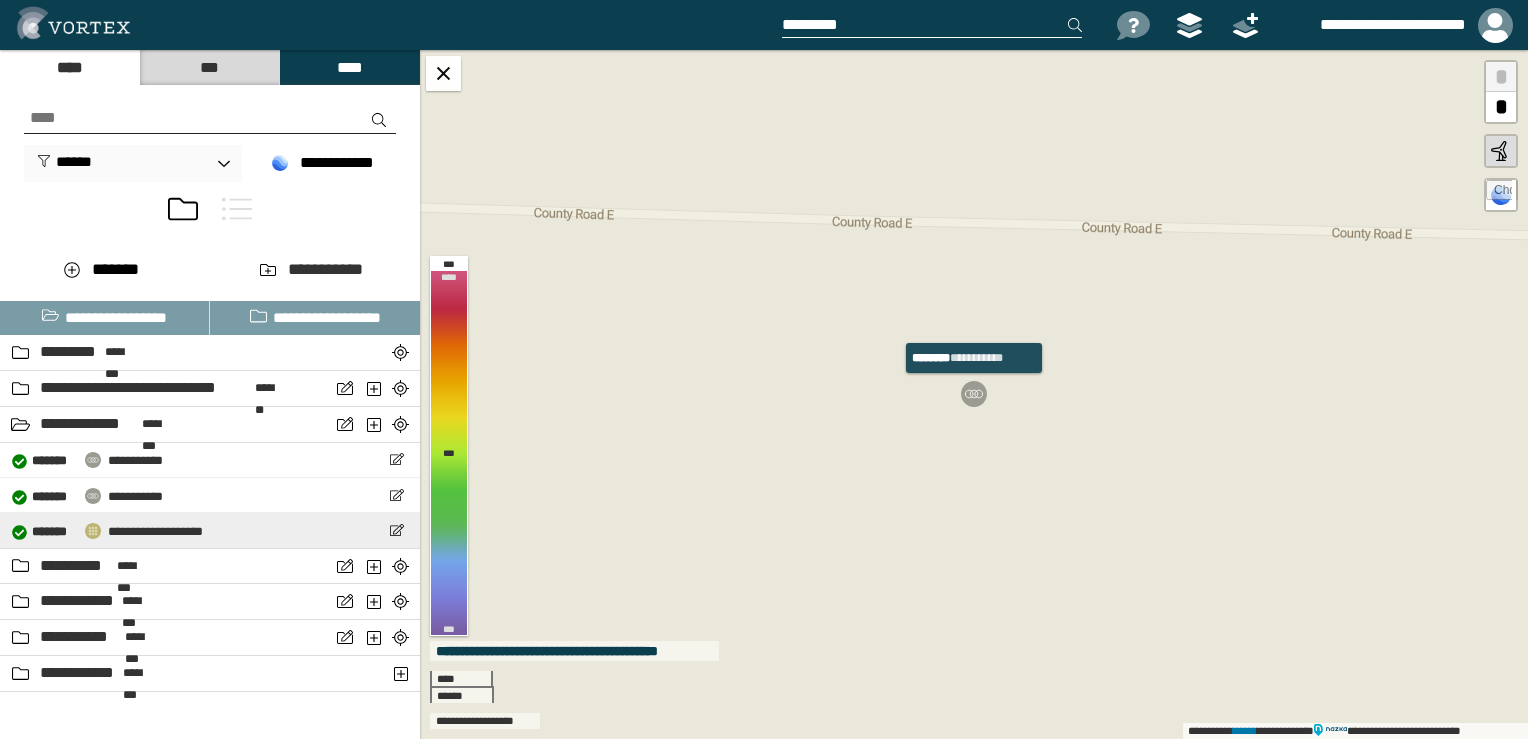 click on "**********" at bounding box center [155, 531] 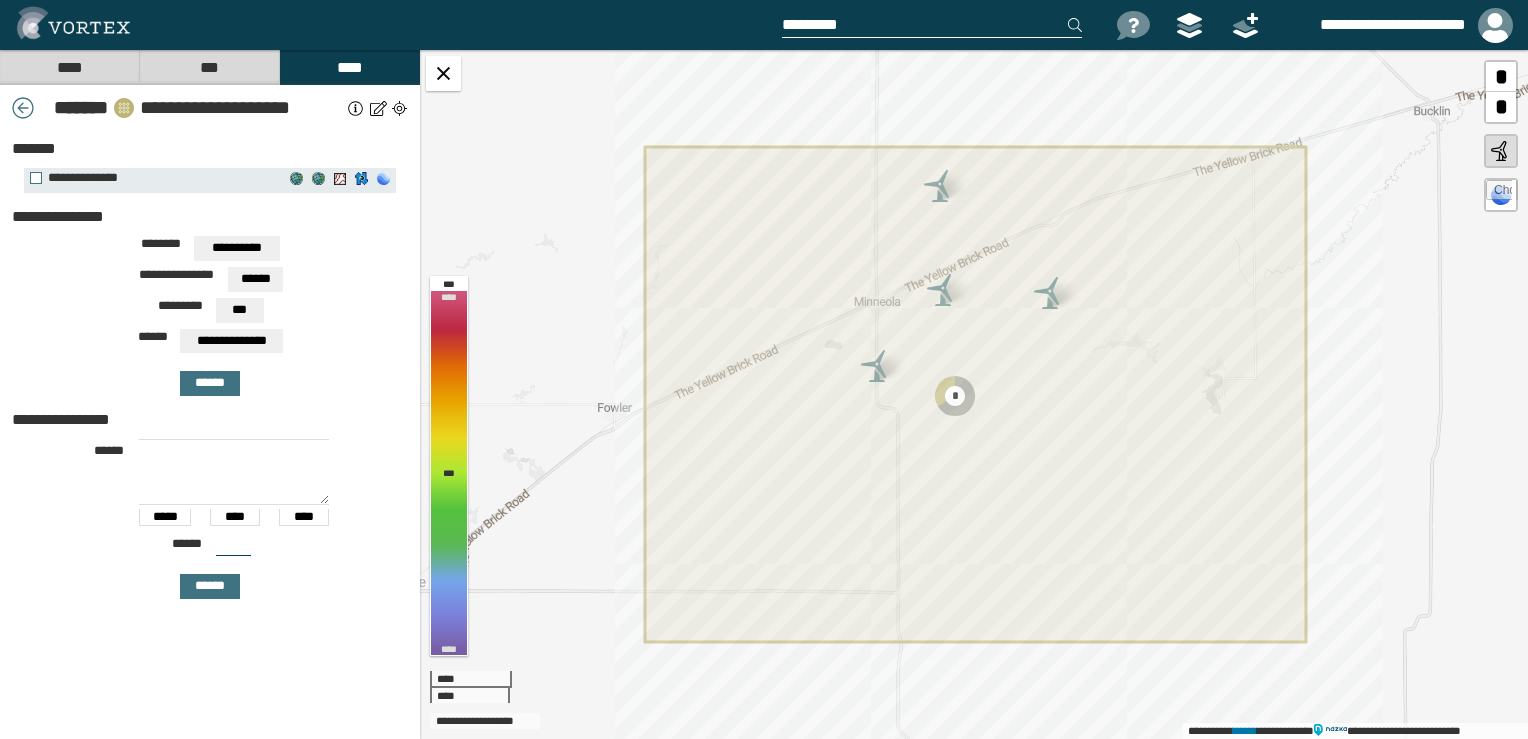 click on "***" at bounding box center [239, 310] 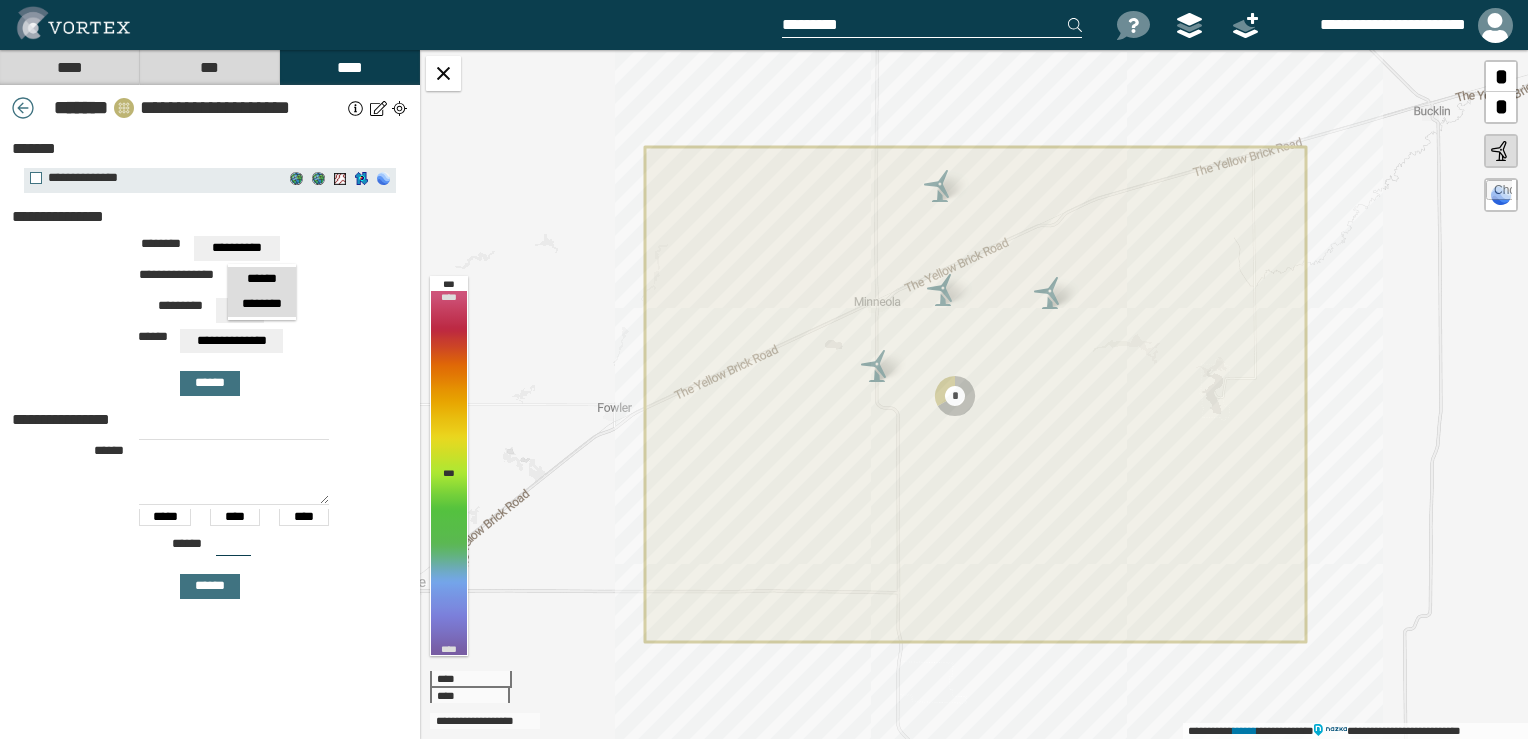 click on "********" at bounding box center [262, 304] 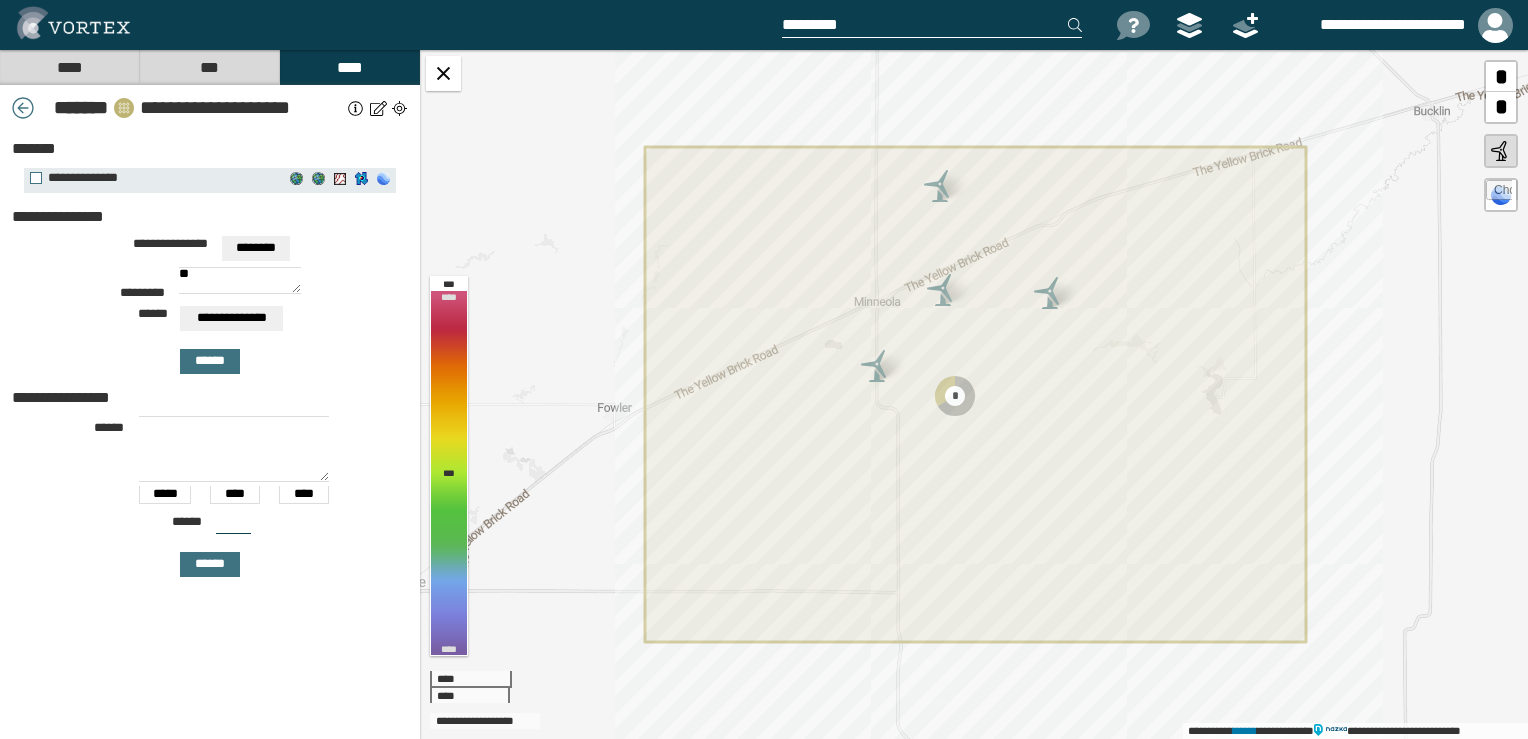 drag, startPoint x: 244, startPoint y: 281, endPoint x: 110, endPoint y: 267, distance: 134.72935 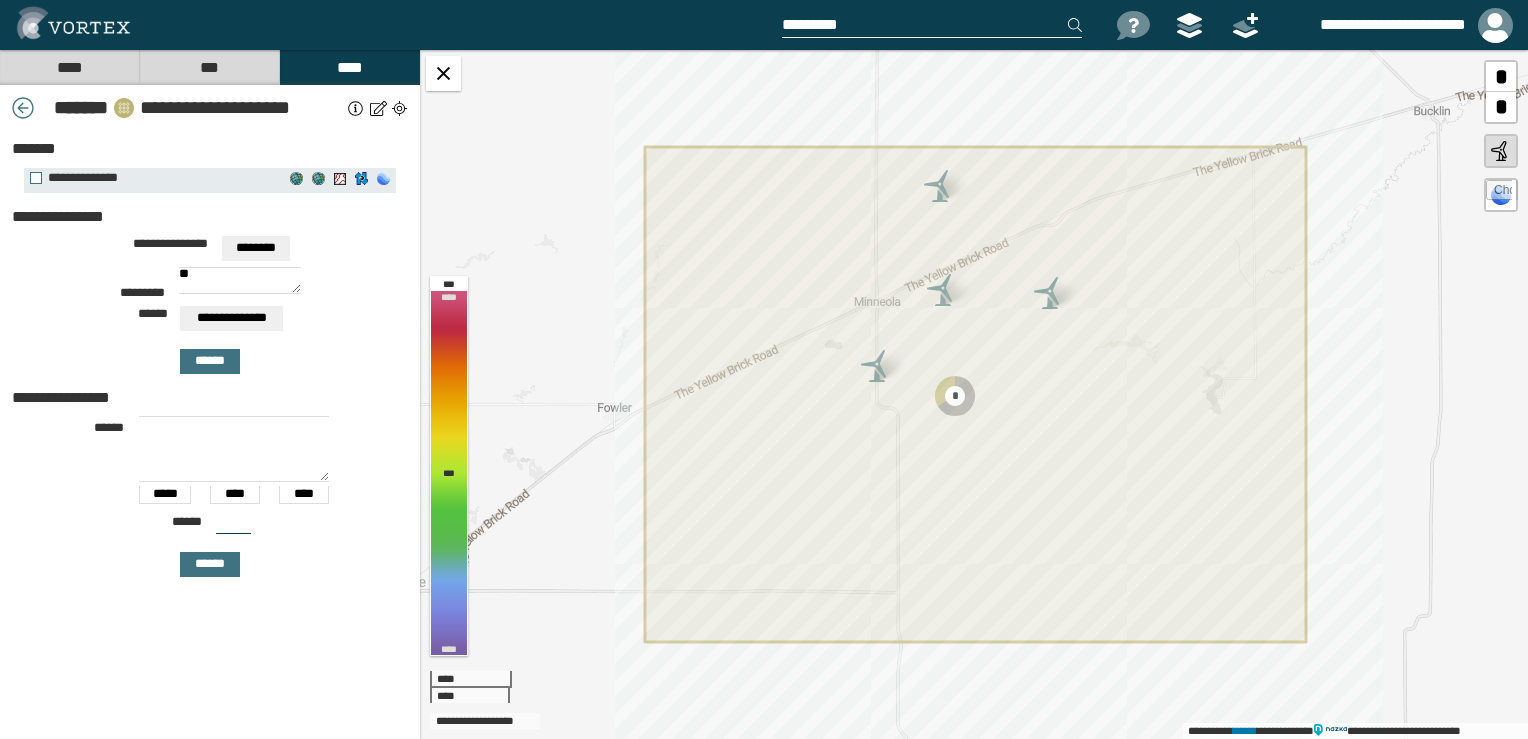 type on "**" 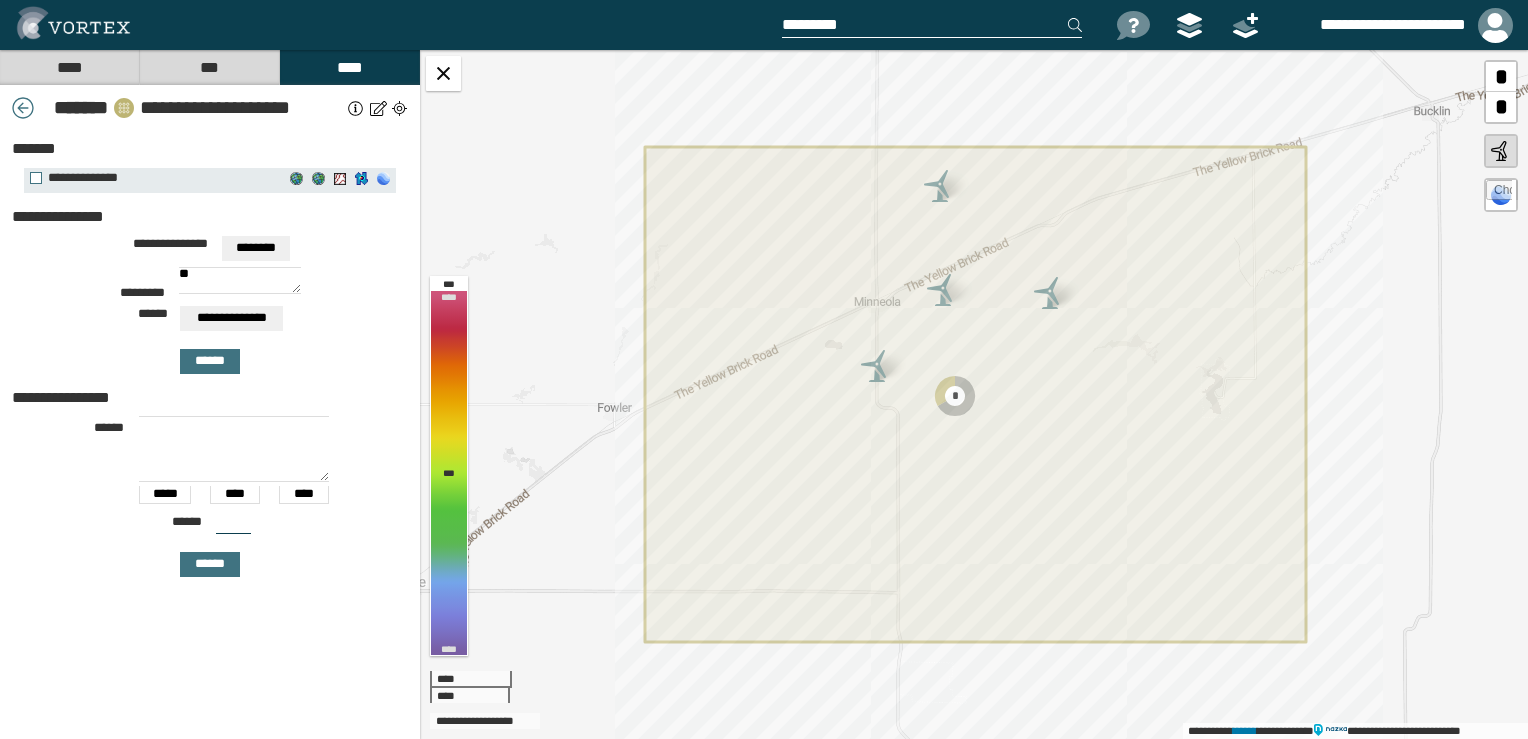 click on "********* **" at bounding box center (210, 286) 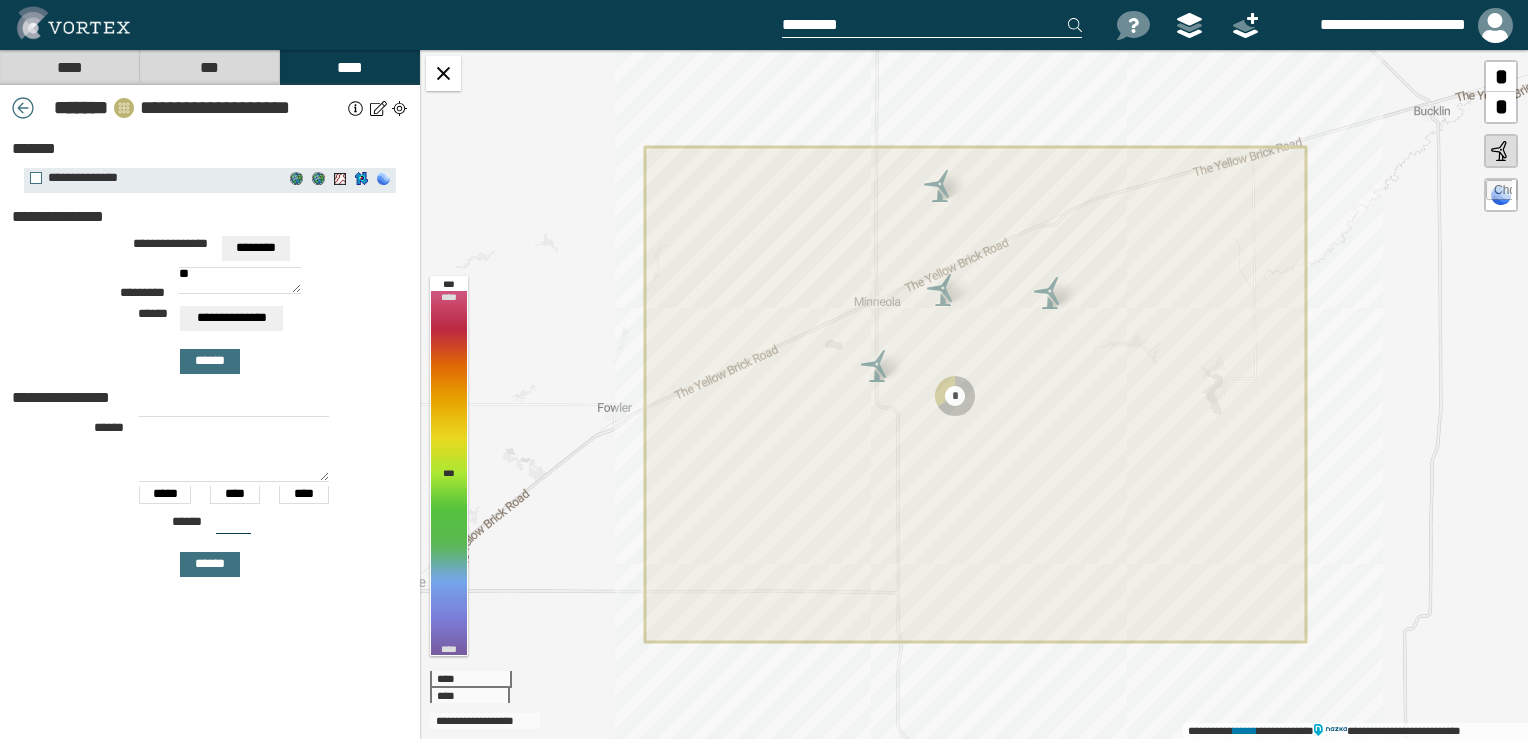 click on "********" at bounding box center [256, 248] 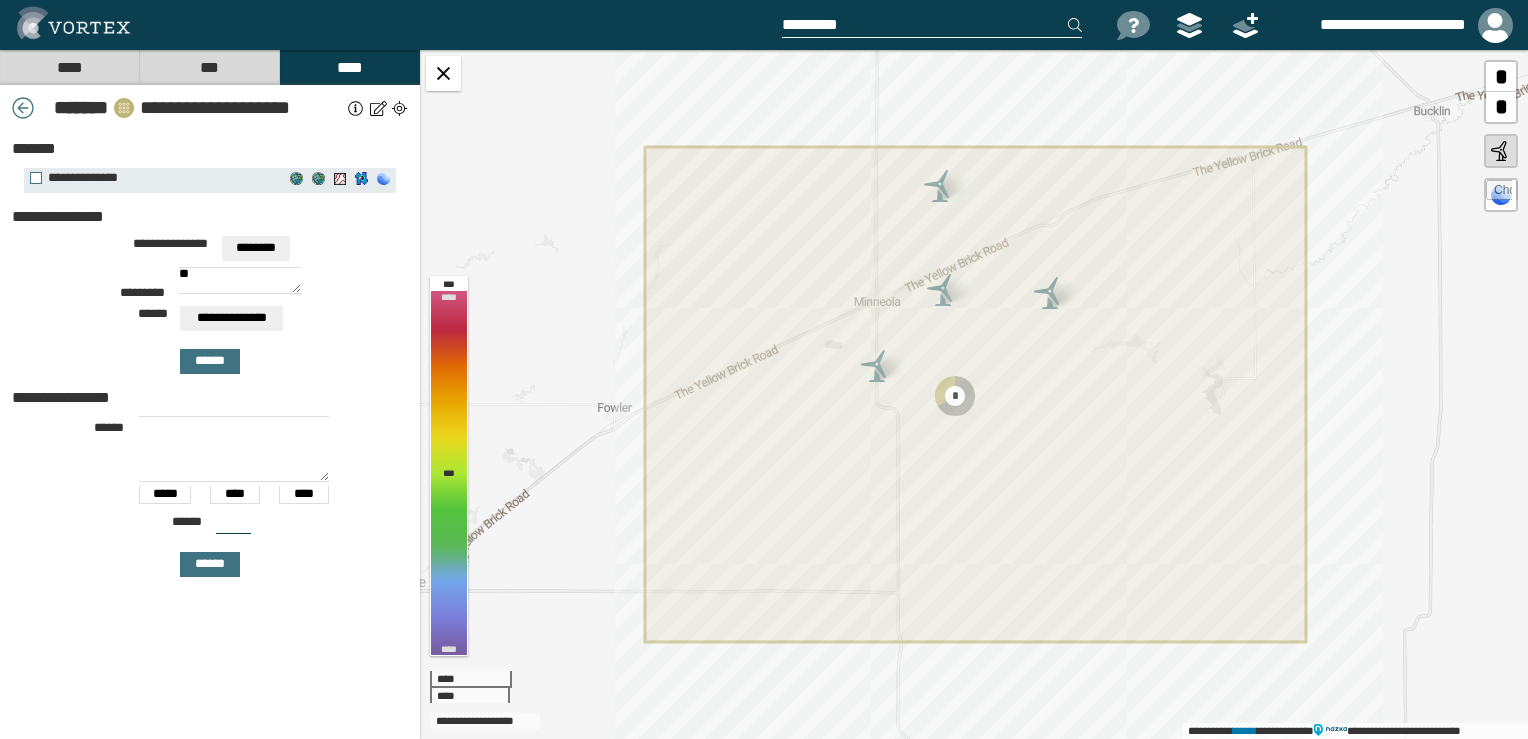 click on "[FIRST] [LAST] [MIDDLE] [LAST]" at bounding box center (210, 251) 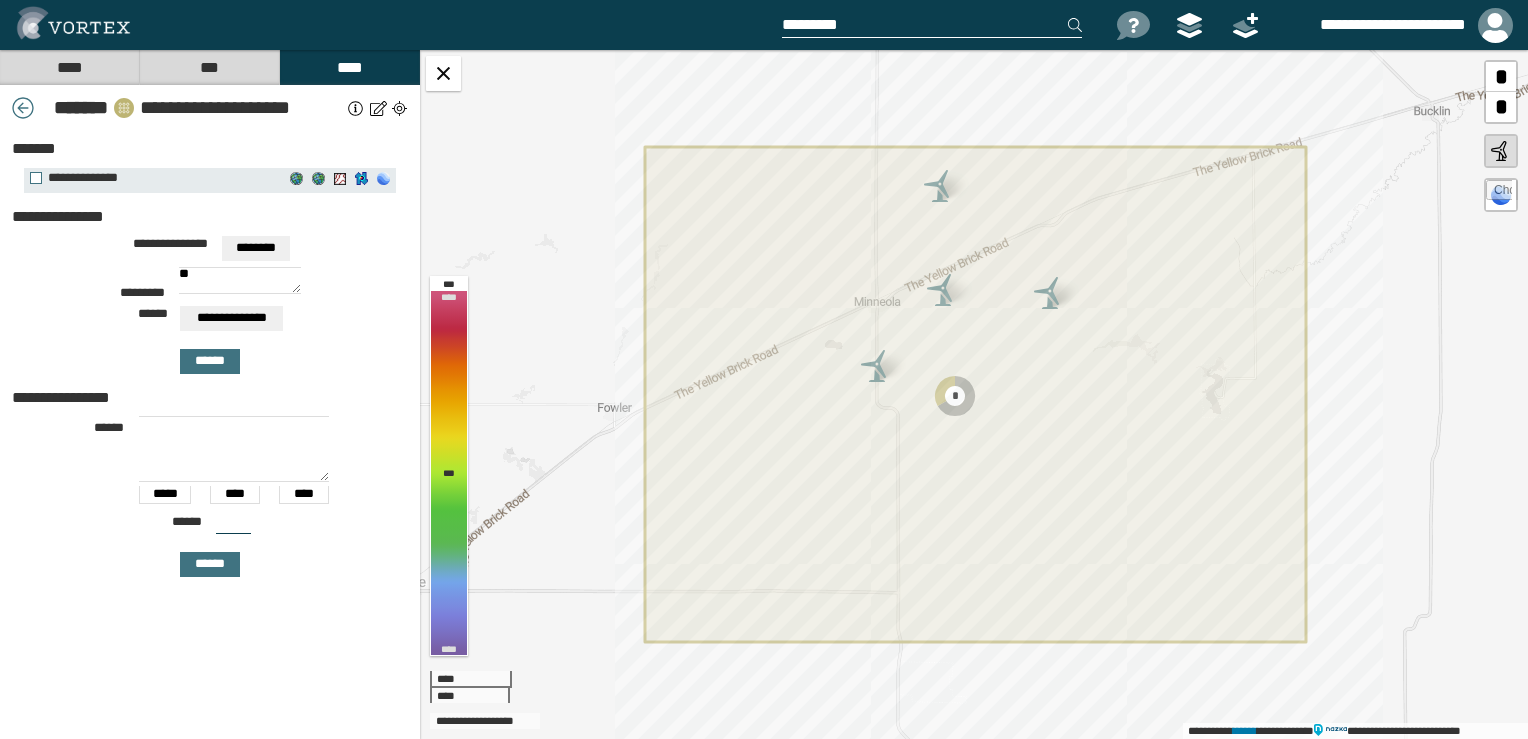 click on "**********" at bounding box center [210, 321] 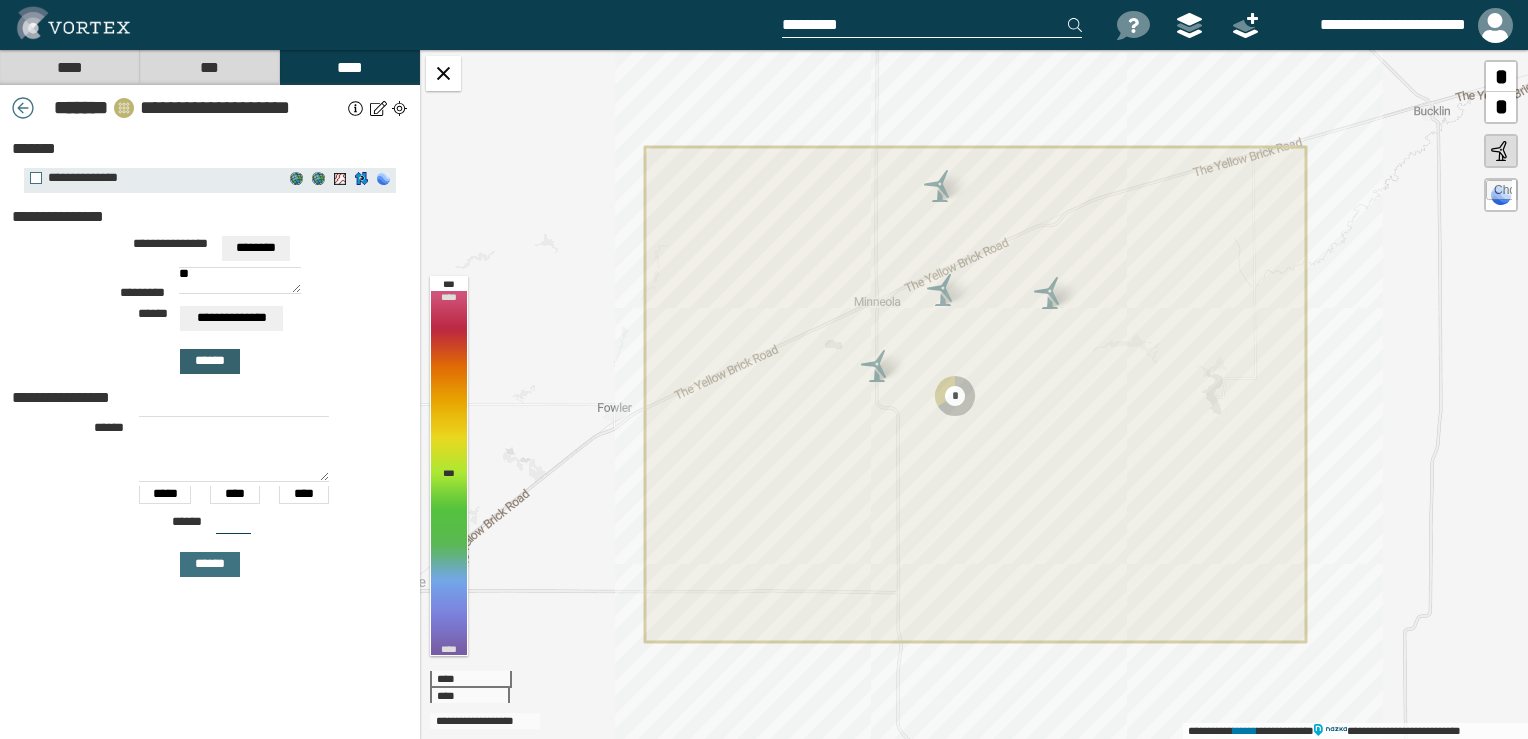 click on "******" at bounding box center (210, 361) 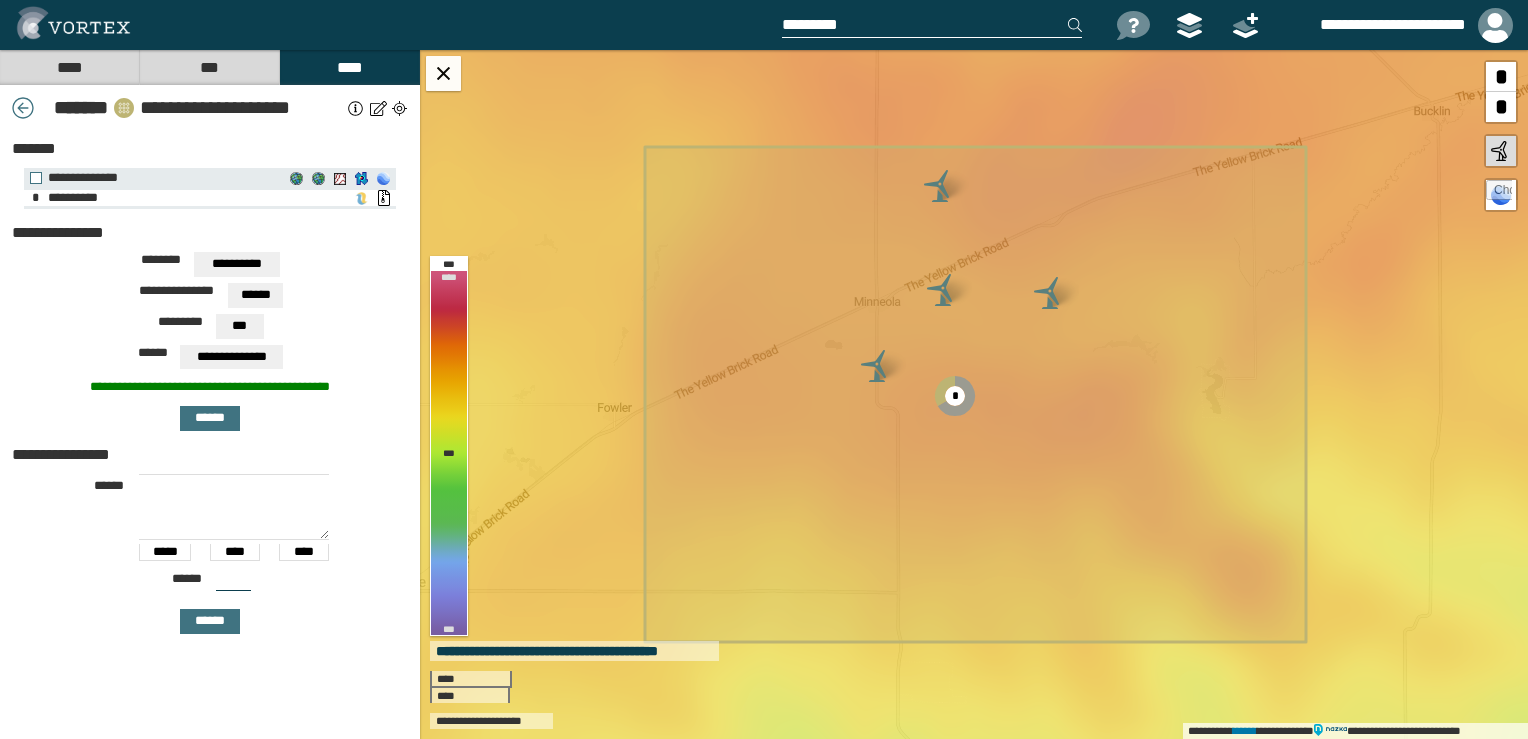 click on "**********" at bounding box center [361, 198] 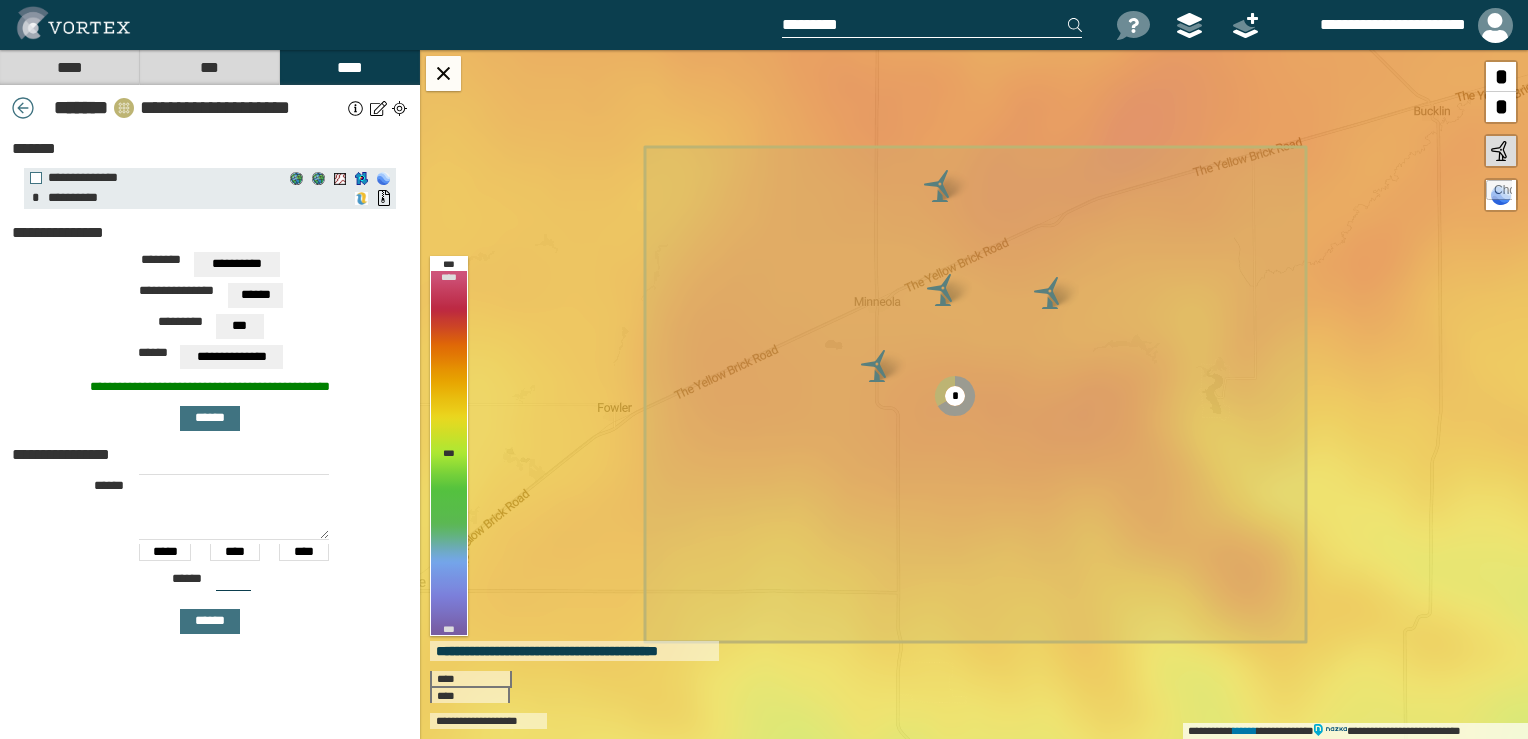 drag, startPoint x: 1449, startPoint y: 0, endPoint x: 542, endPoint y: 302, distance: 955.9566 